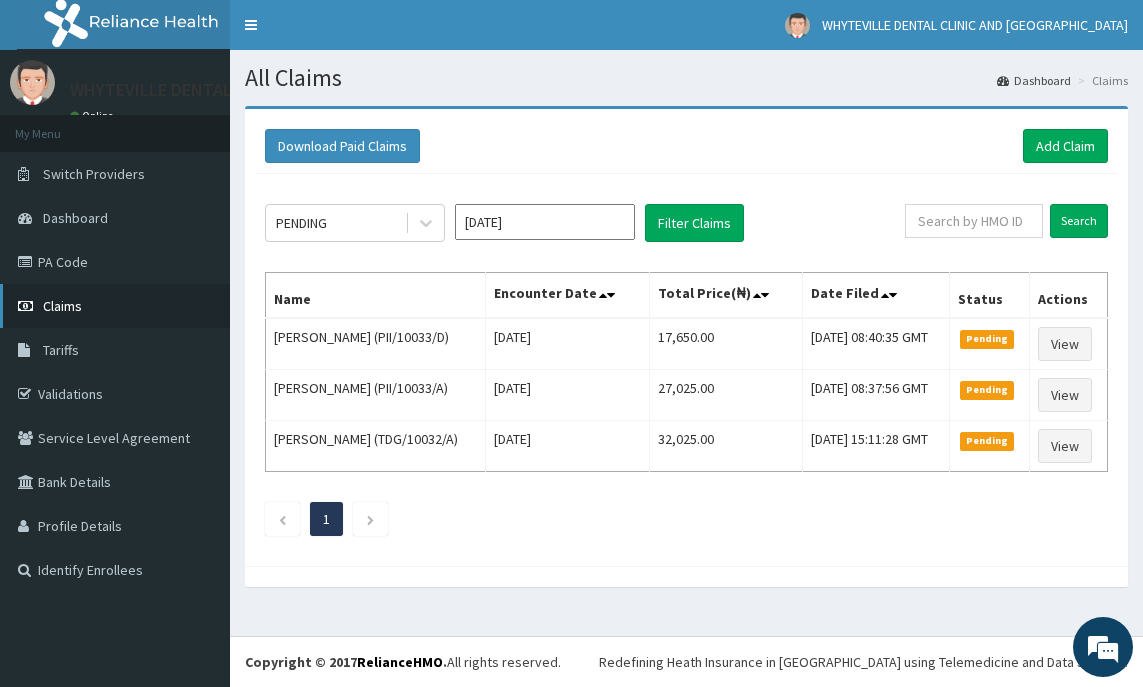 scroll, scrollTop: 0, scrollLeft: 0, axis: both 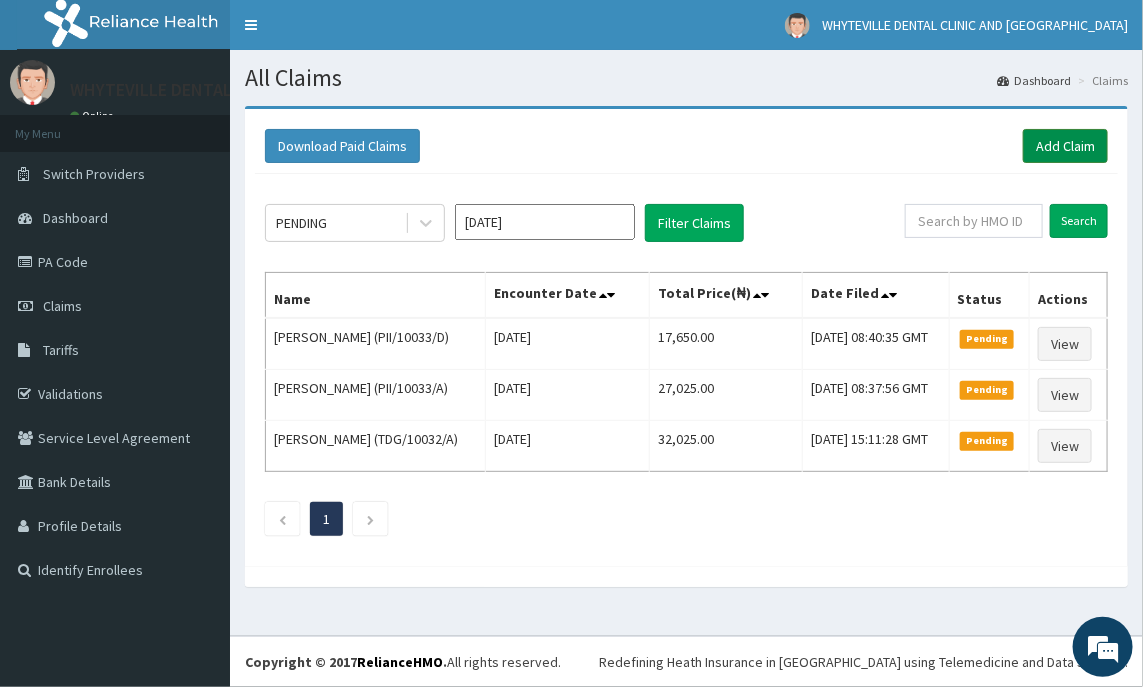 click on "Add Claim" at bounding box center [1065, 146] 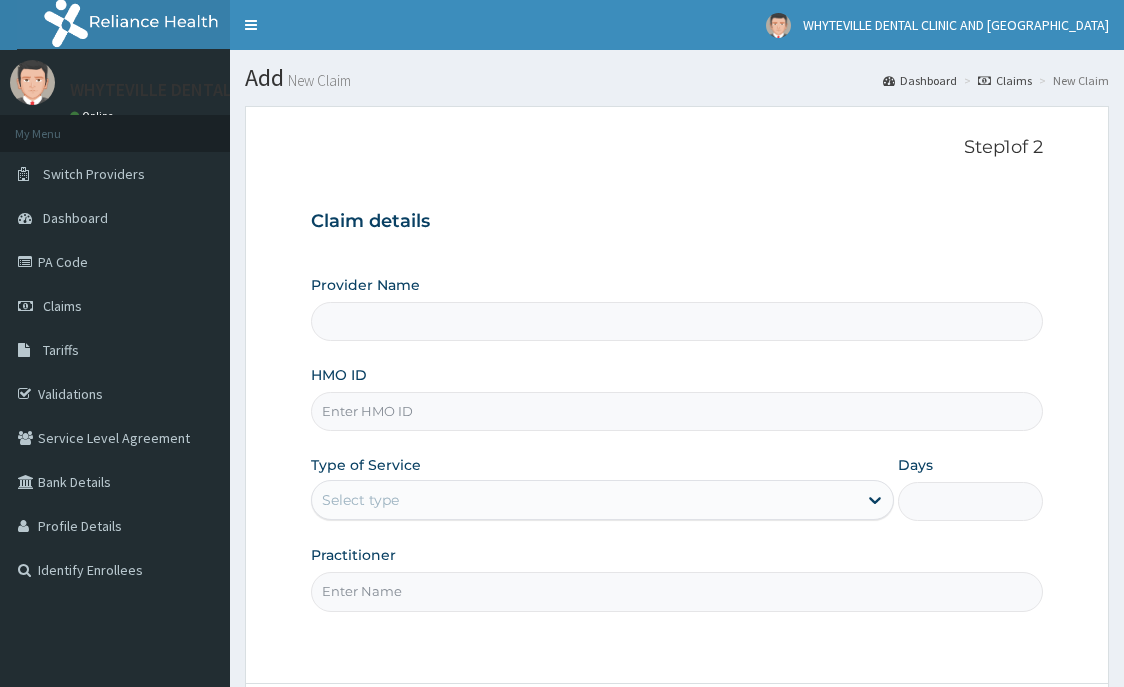 type on "WHYTEVILLE DENTAL CLINIC AND [GEOGRAPHIC_DATA]" 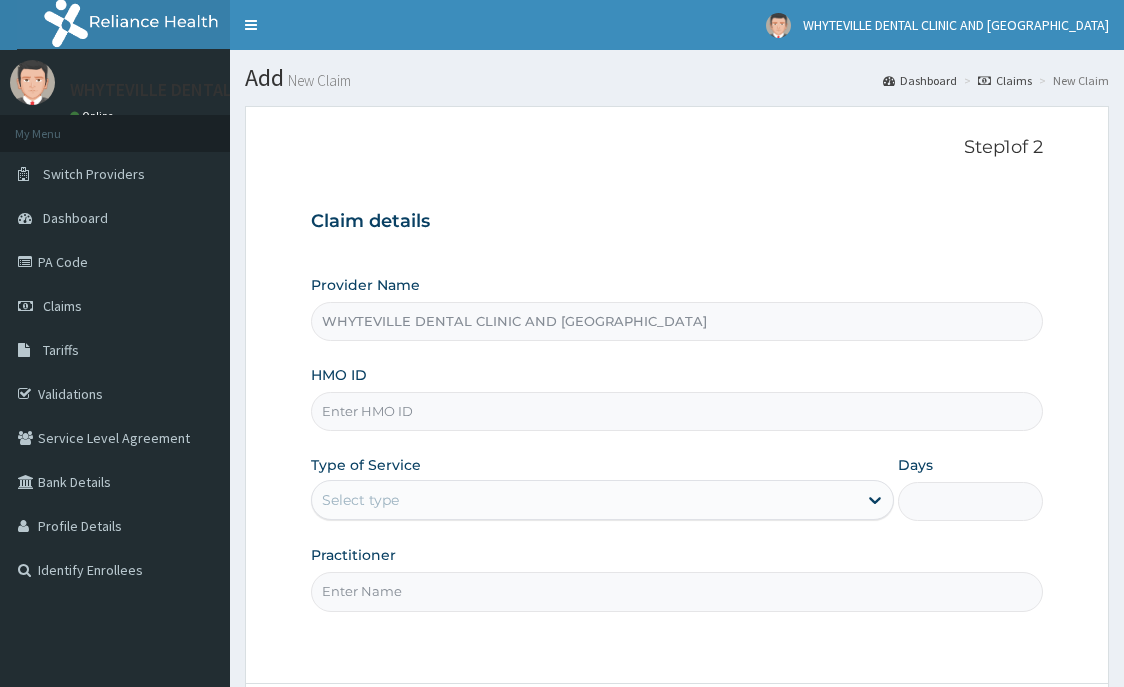 scroll, scrollTop: 0, scrollLeft: 0, axis: both 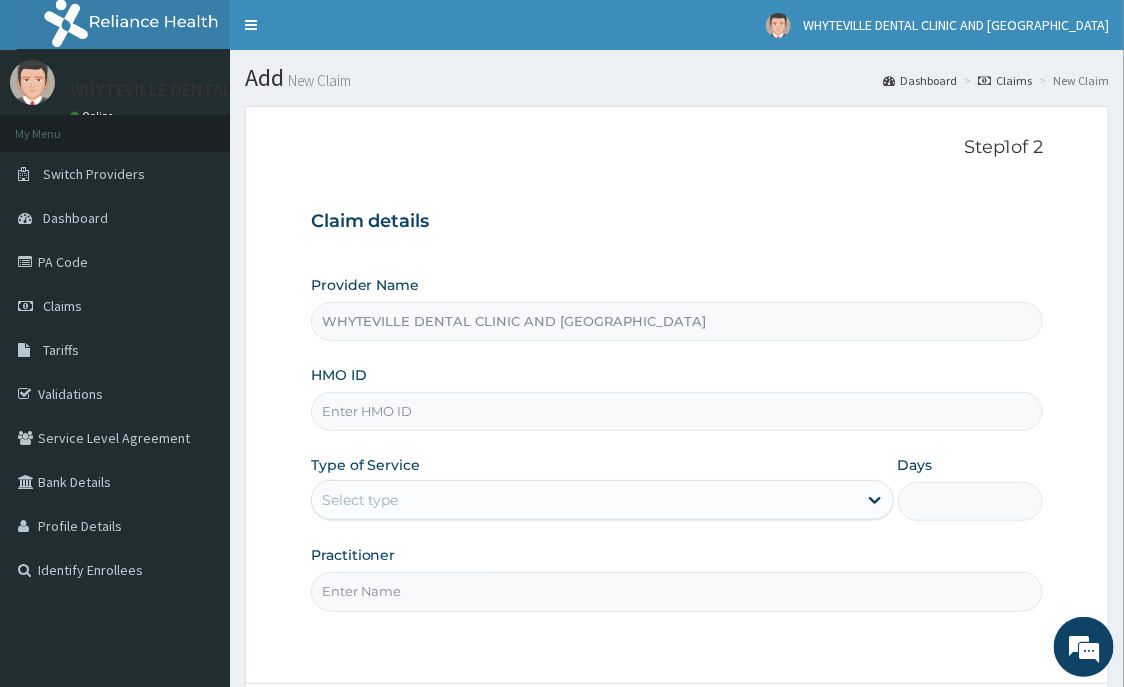 click on "HMO ID" at bounding box center (677, 411) 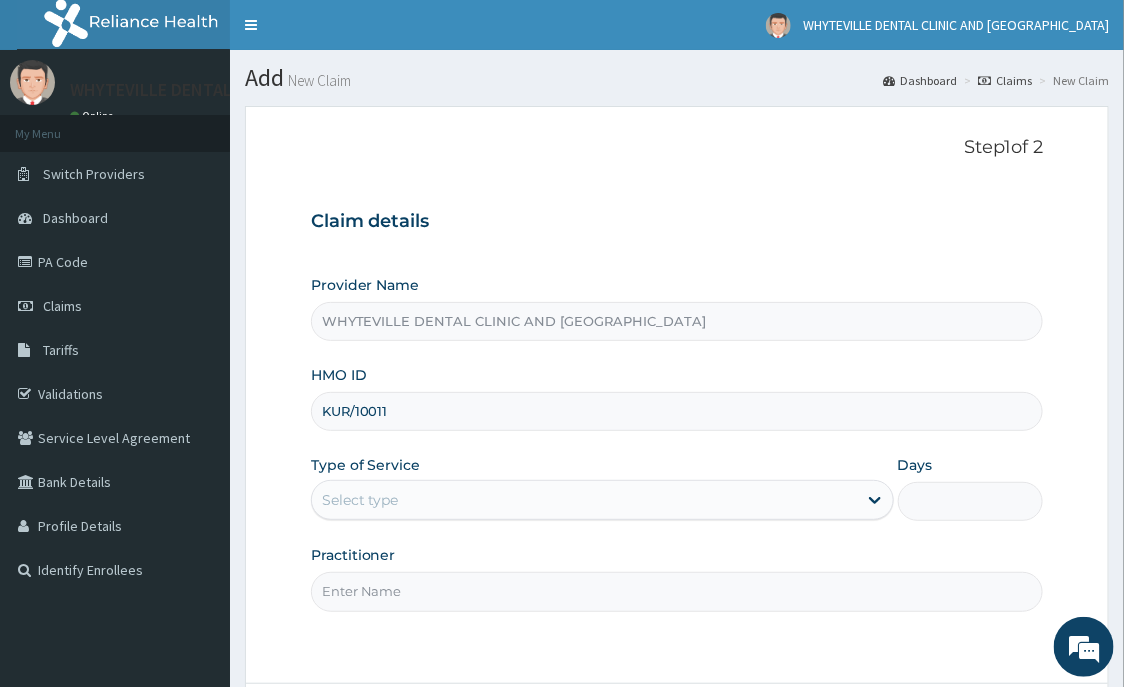 scroll, scrollTop: 0, scrollLeft: 0, axis: both 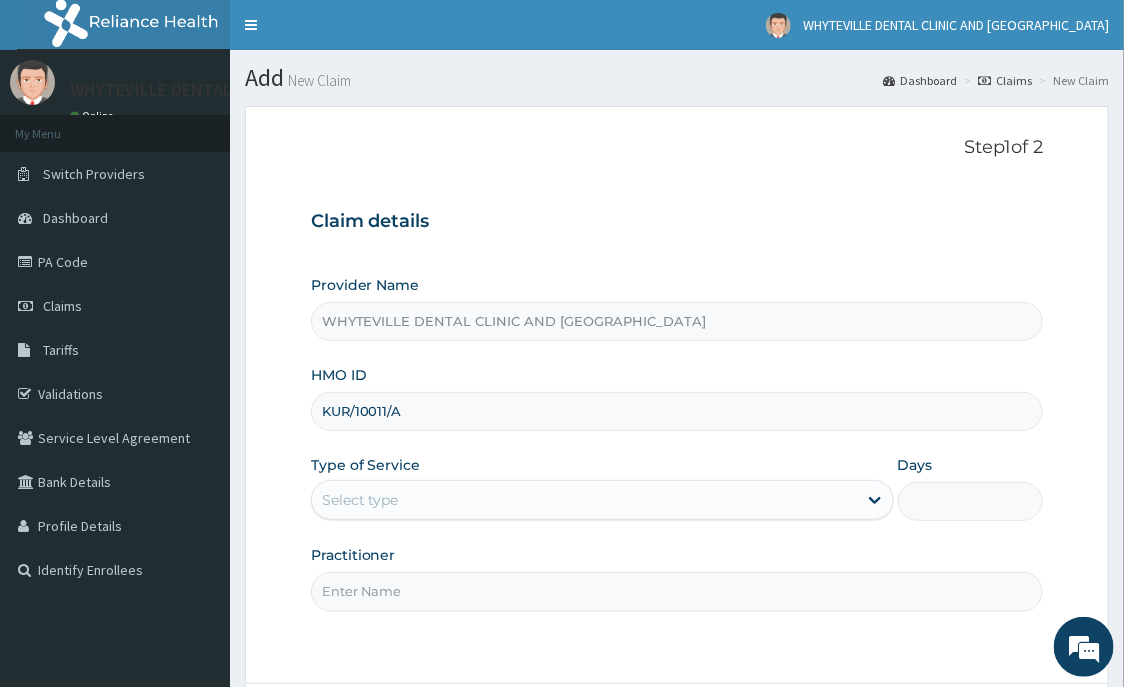 type on "KUR/10011/A" 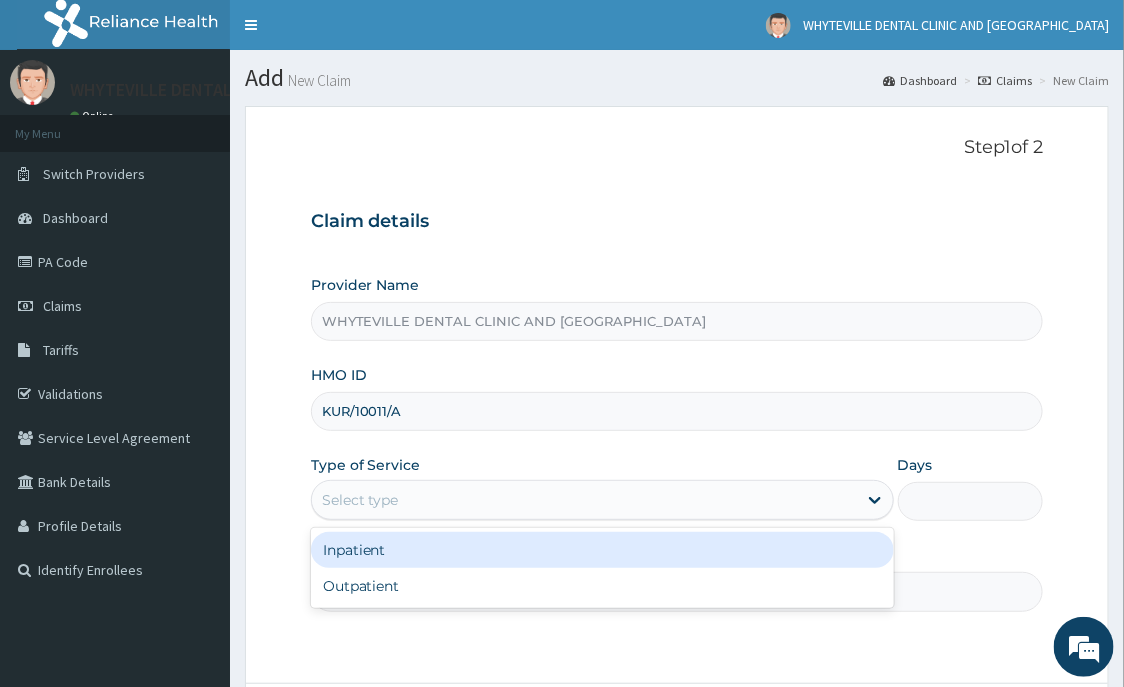 click on "Inpatient" at bounding box center [602, 550] 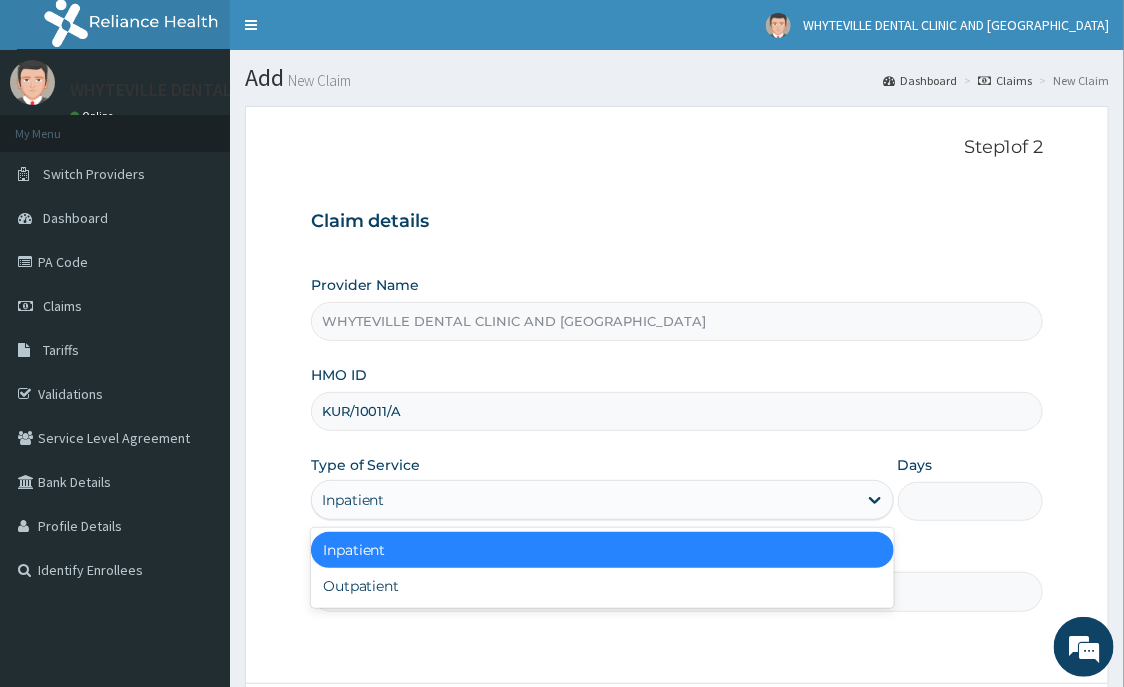 click on "Inpatient" at bounding box center [584, 500] 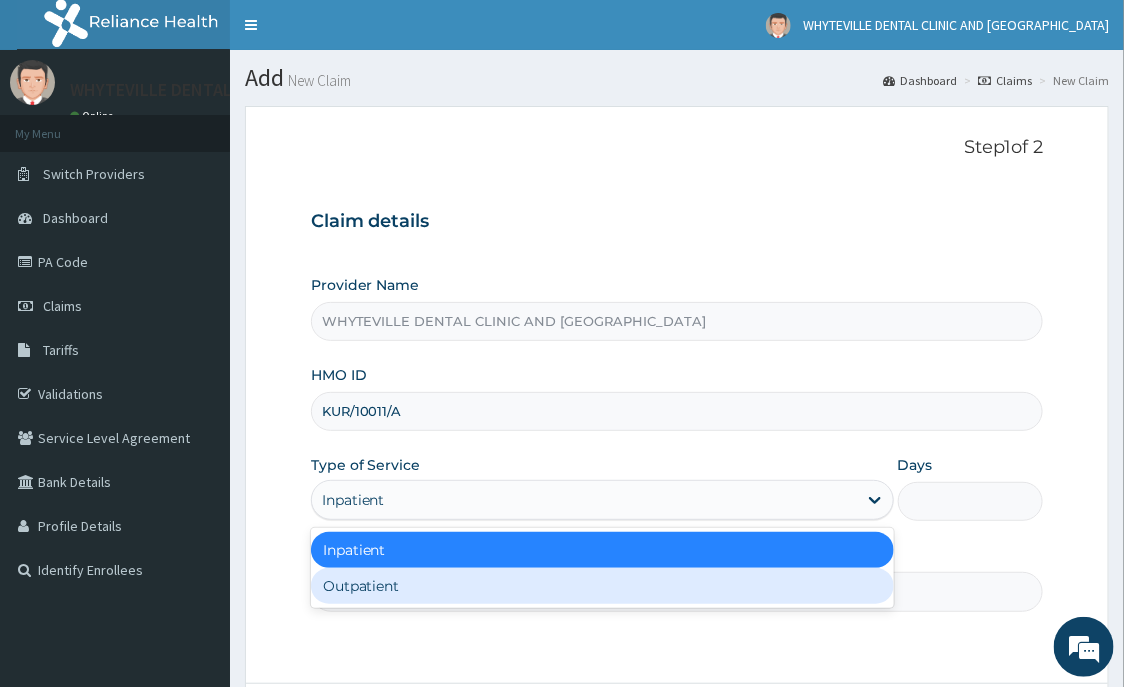 click on "Outpatient" at bounding box center (602, 586) 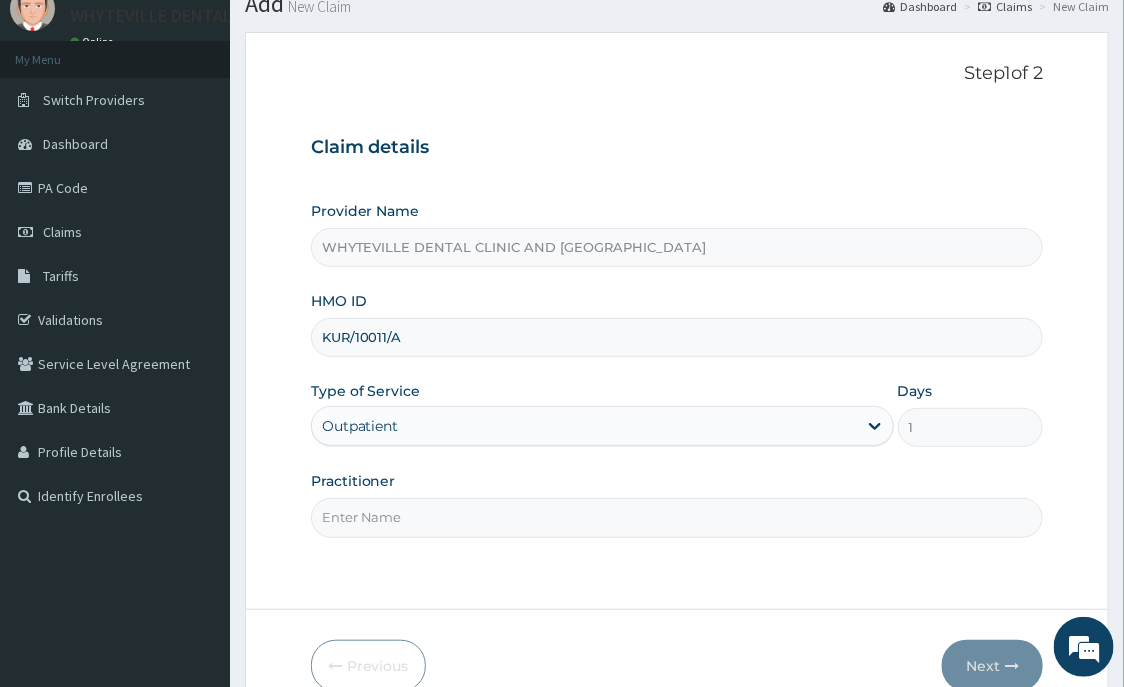 scroll, scrollTop: 107, scrollLeft: 0, axis: vertical 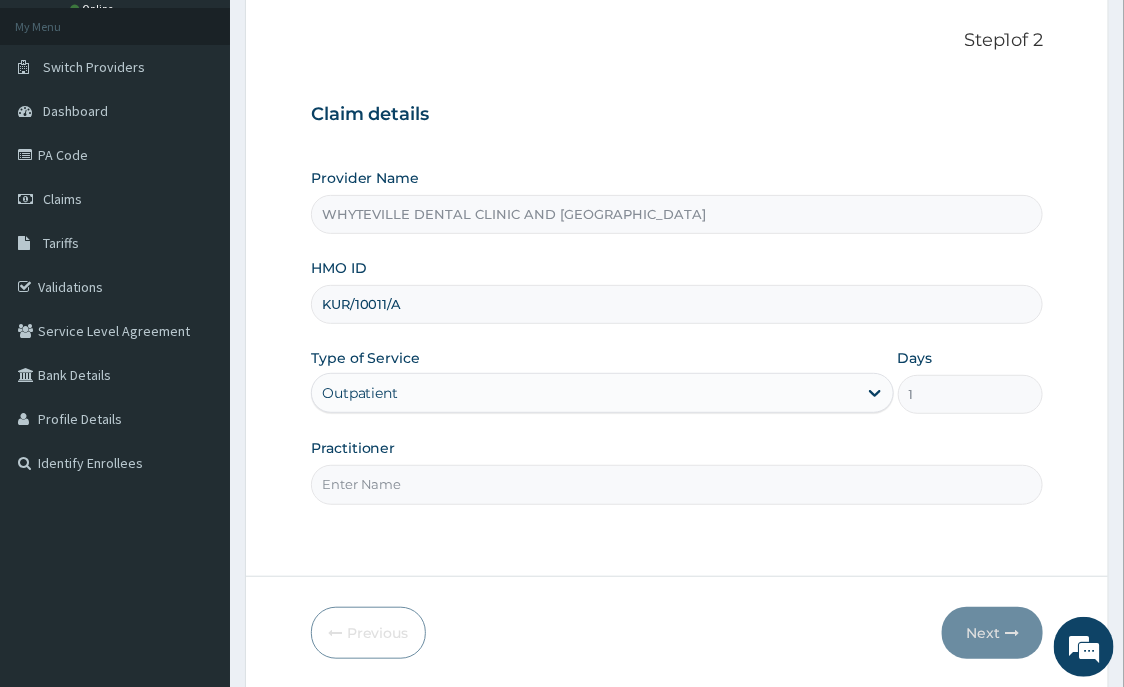 click on "Practitioner" at bounding box center [677, 484] 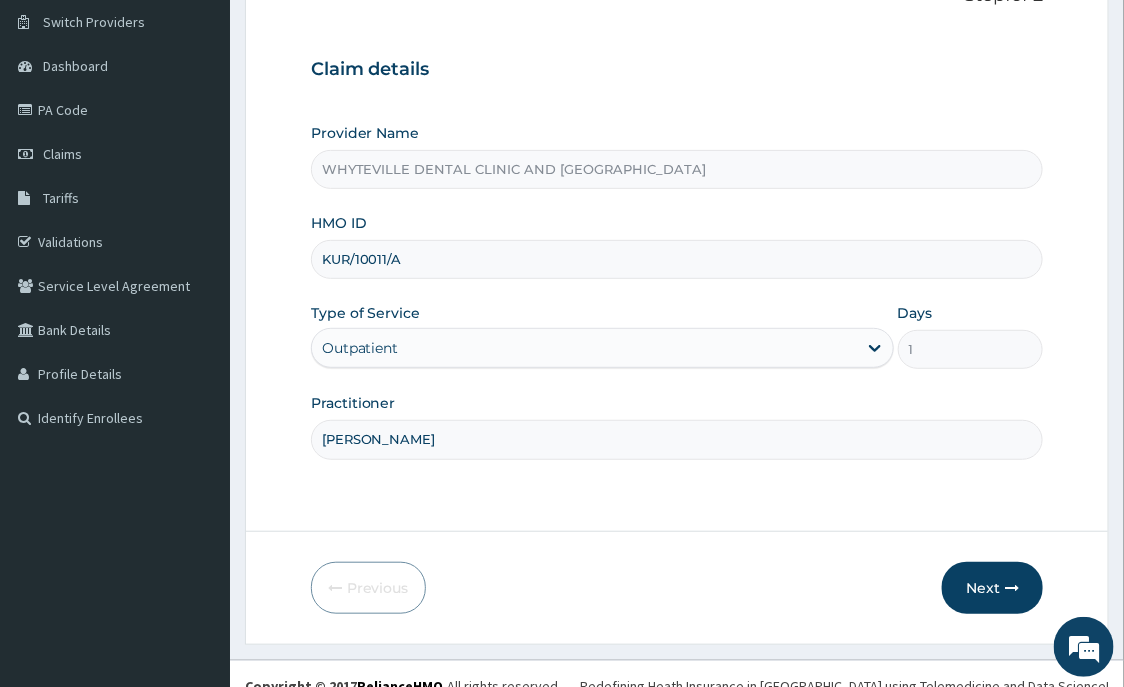 scroll, scrollTop: 176, scrollLeft: 0, axis: vertical 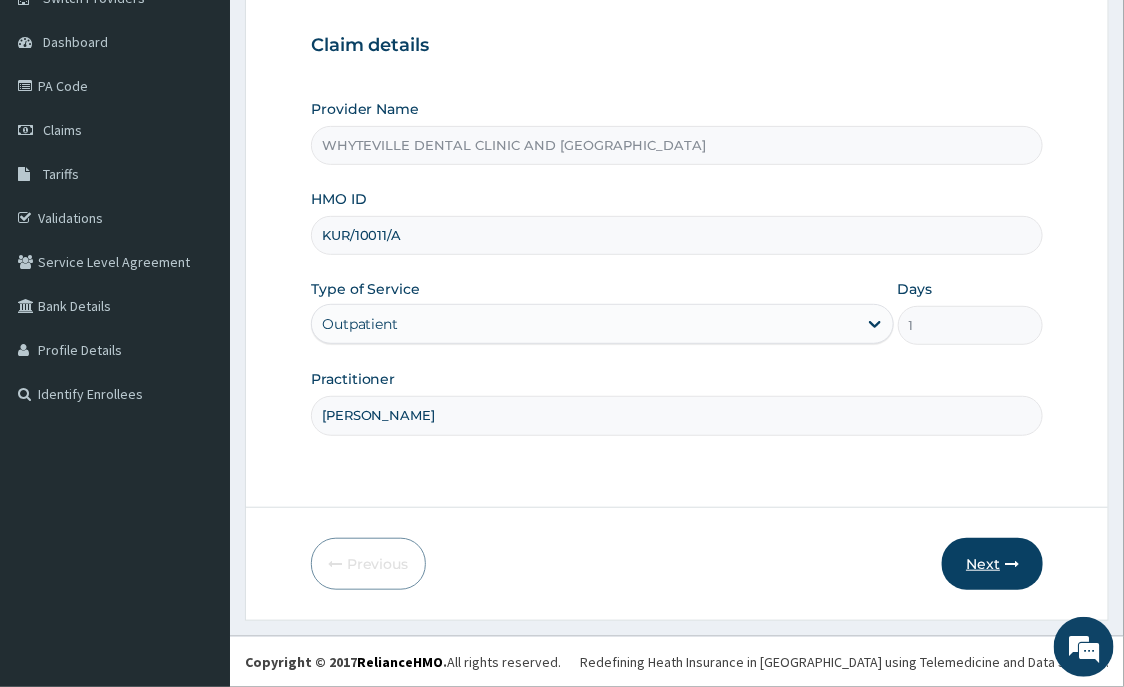 type on "OJO WILSON" 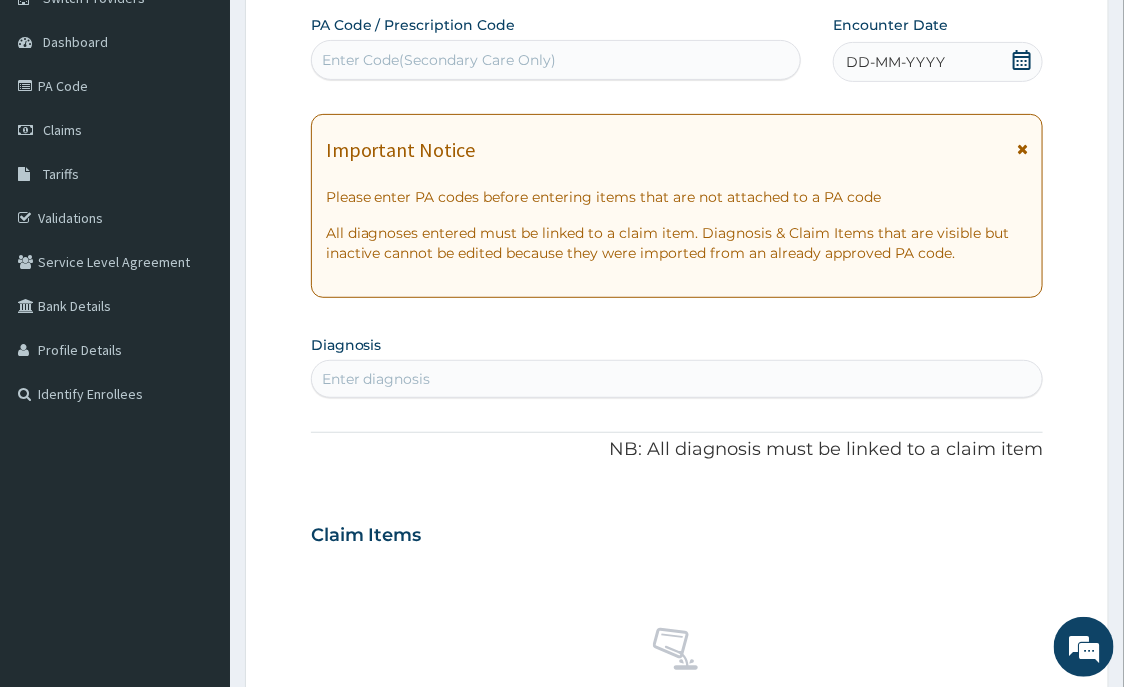 click on "Enter Code(Secondary Care Only)" at bounding box center (556, 60) 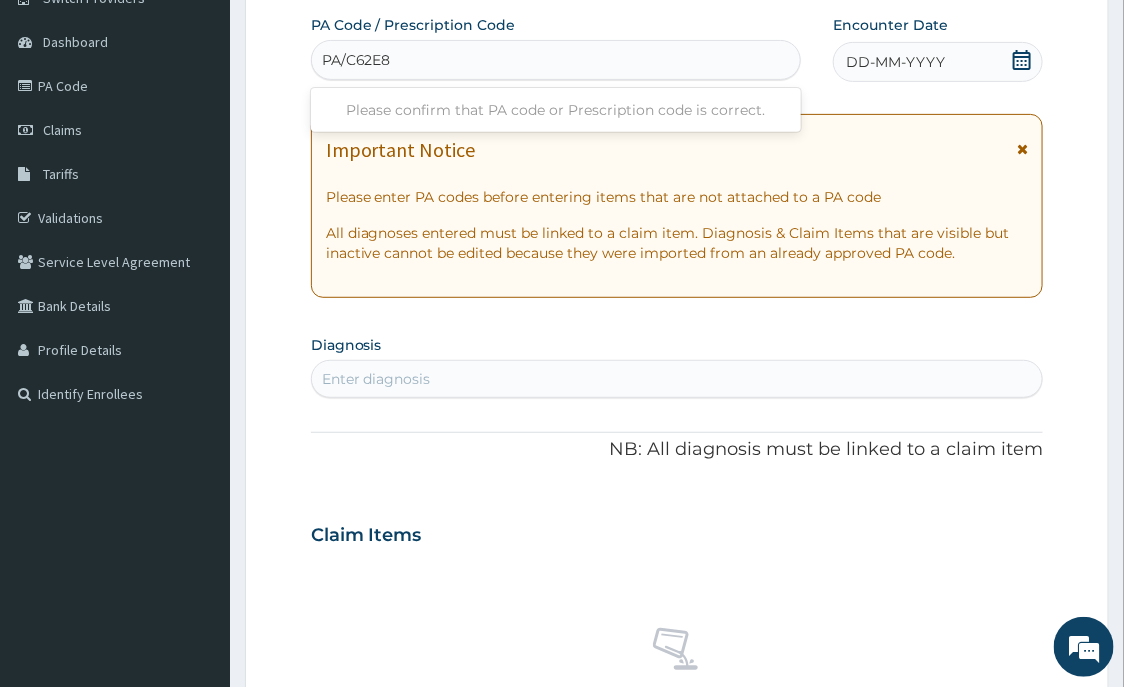type on "PA/C62E85" 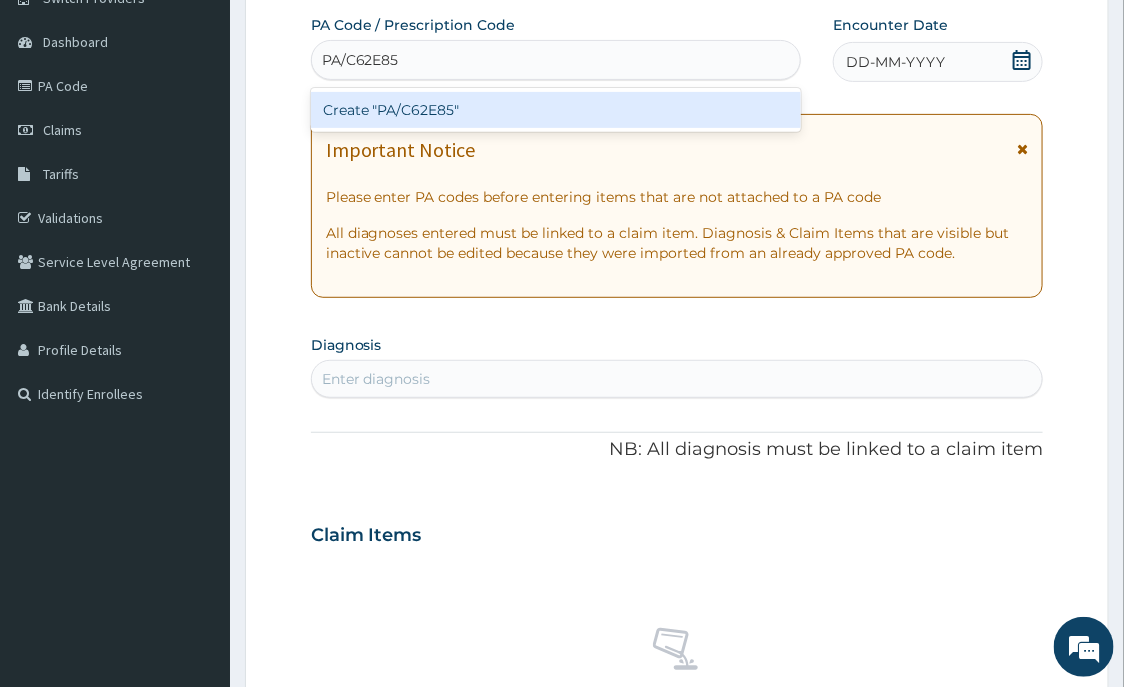 click on "Create "PA/C62E85"" at bounding box center [556, 110] 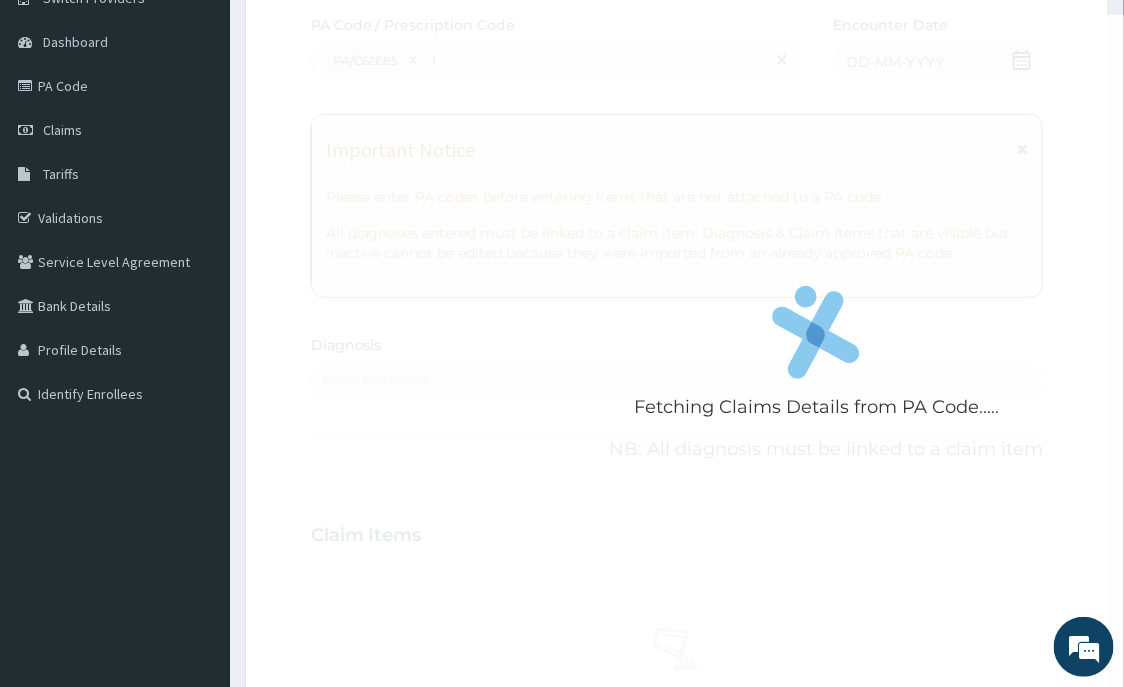 type 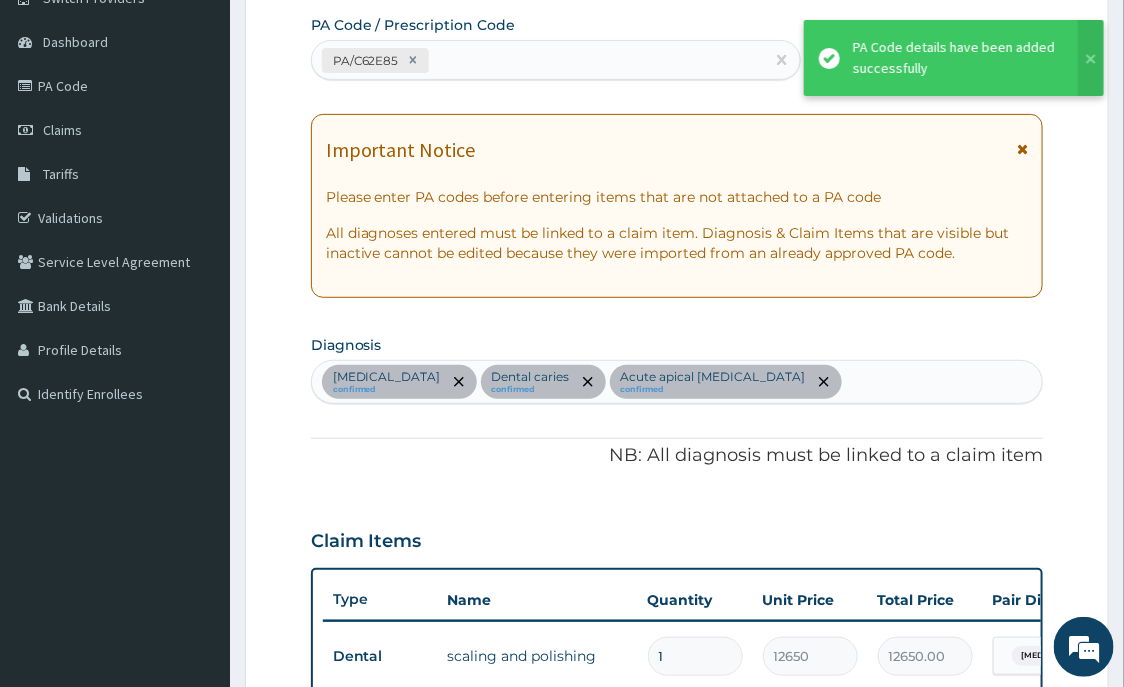 scroll, scrollTop: 763, scrollLeft: 0, axis: vertical 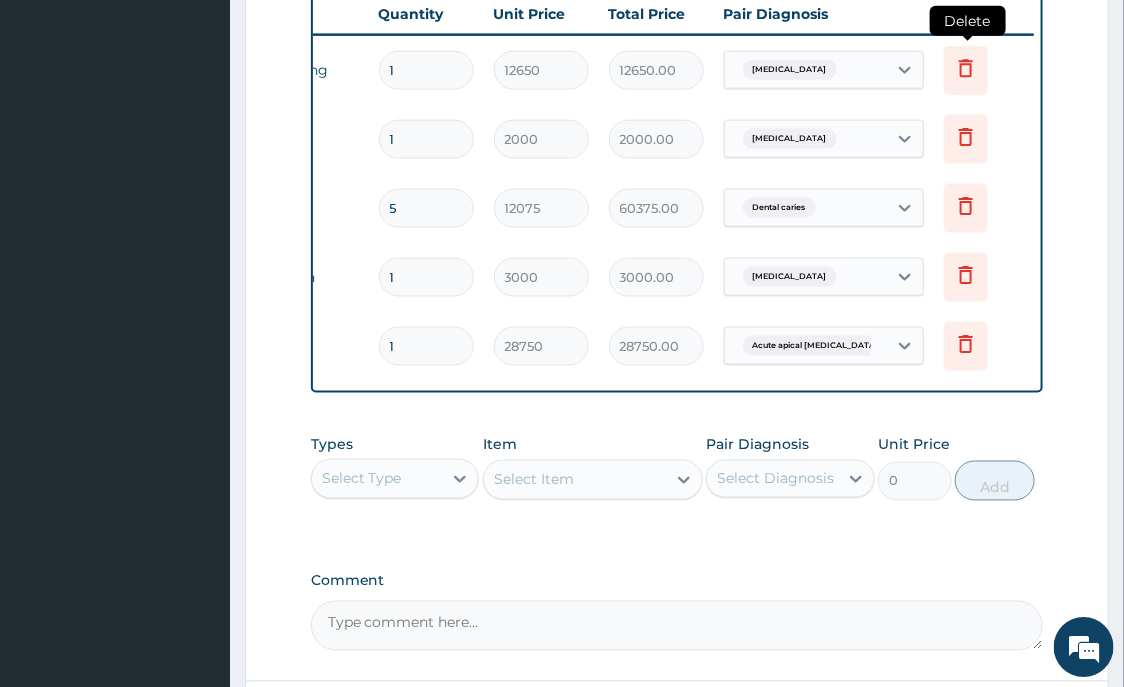 click 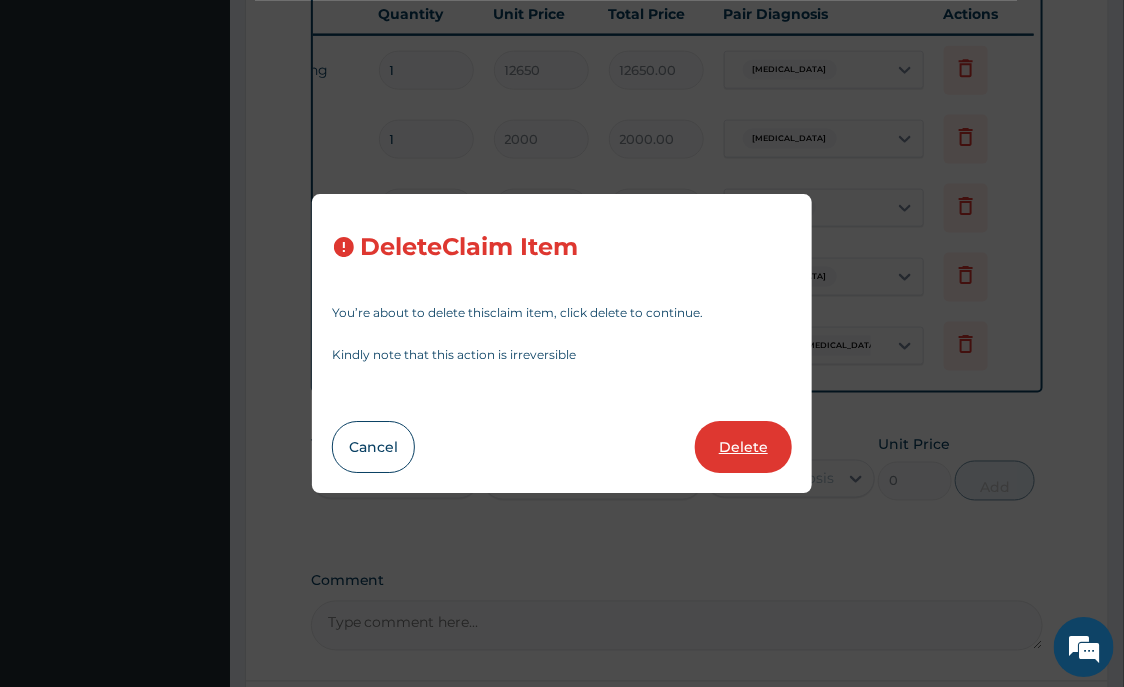 click on "Delete" at bounding box center (743, 447) 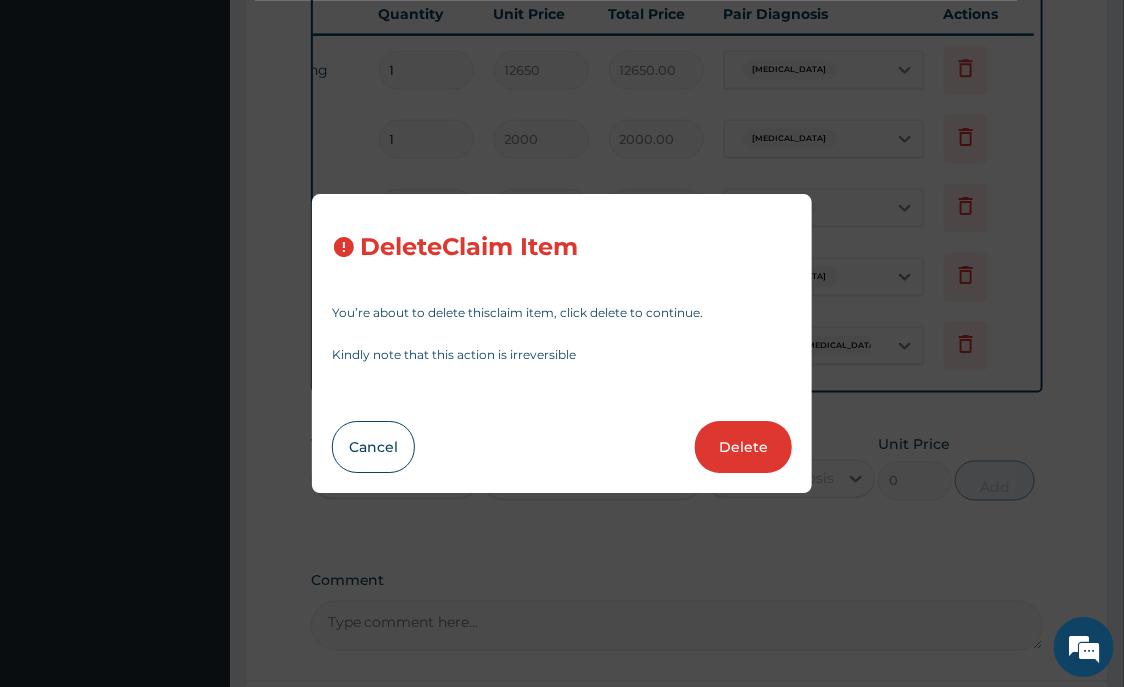 type on "2000" 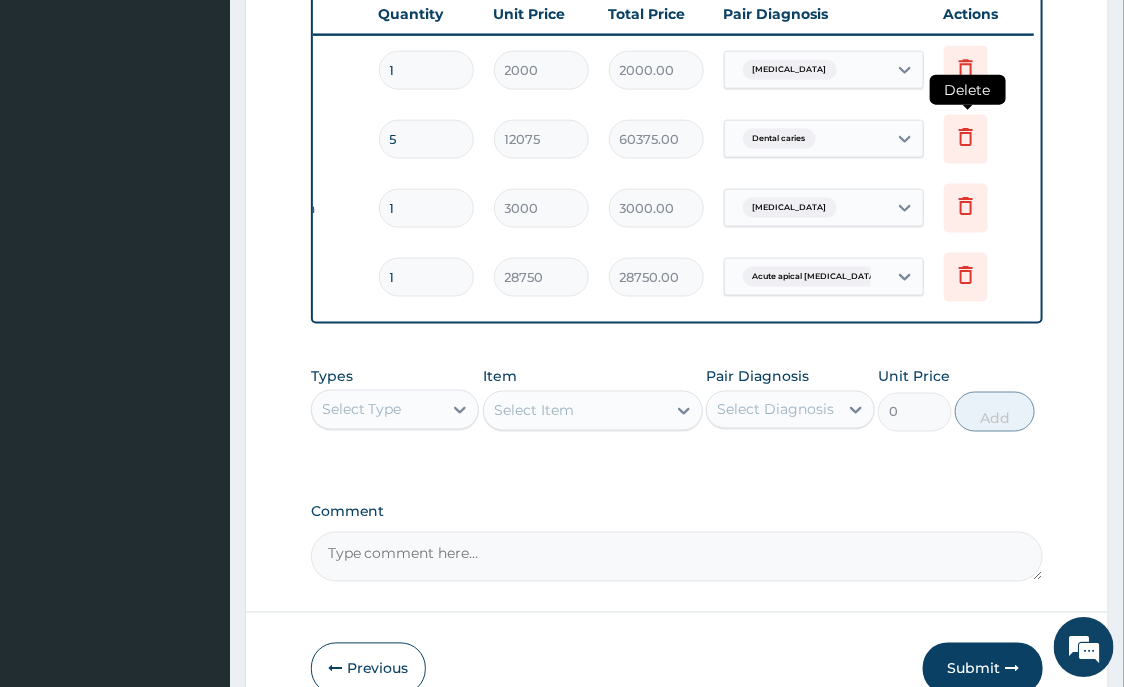 click 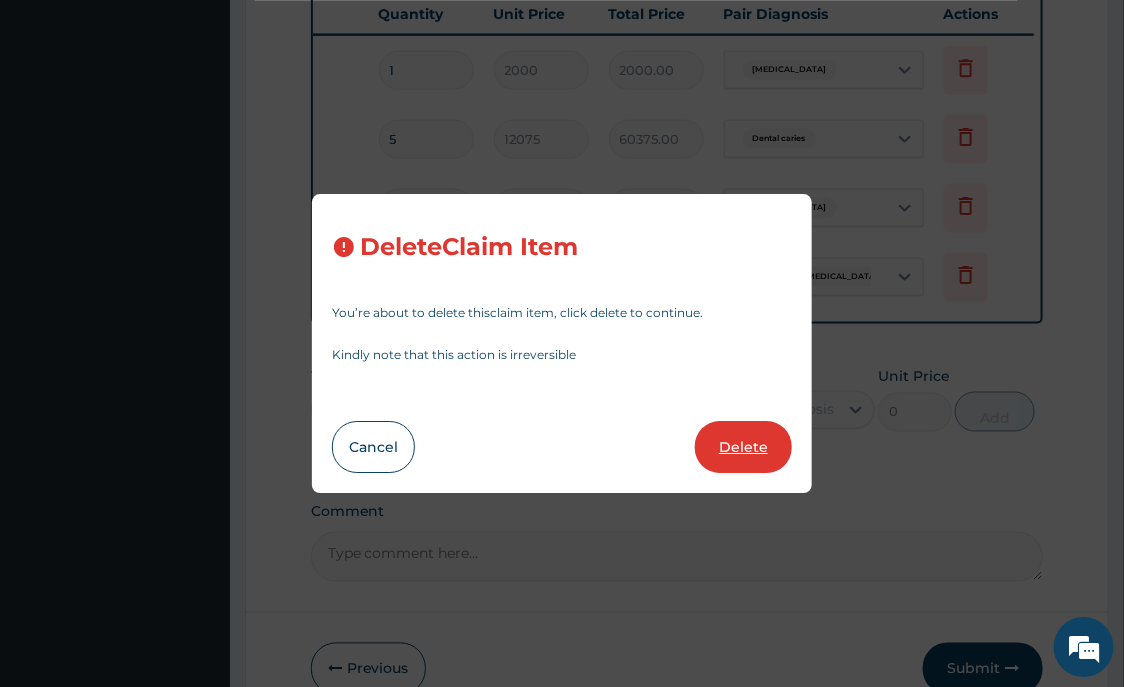 click on "Delete" at bounding box center (743, 447) 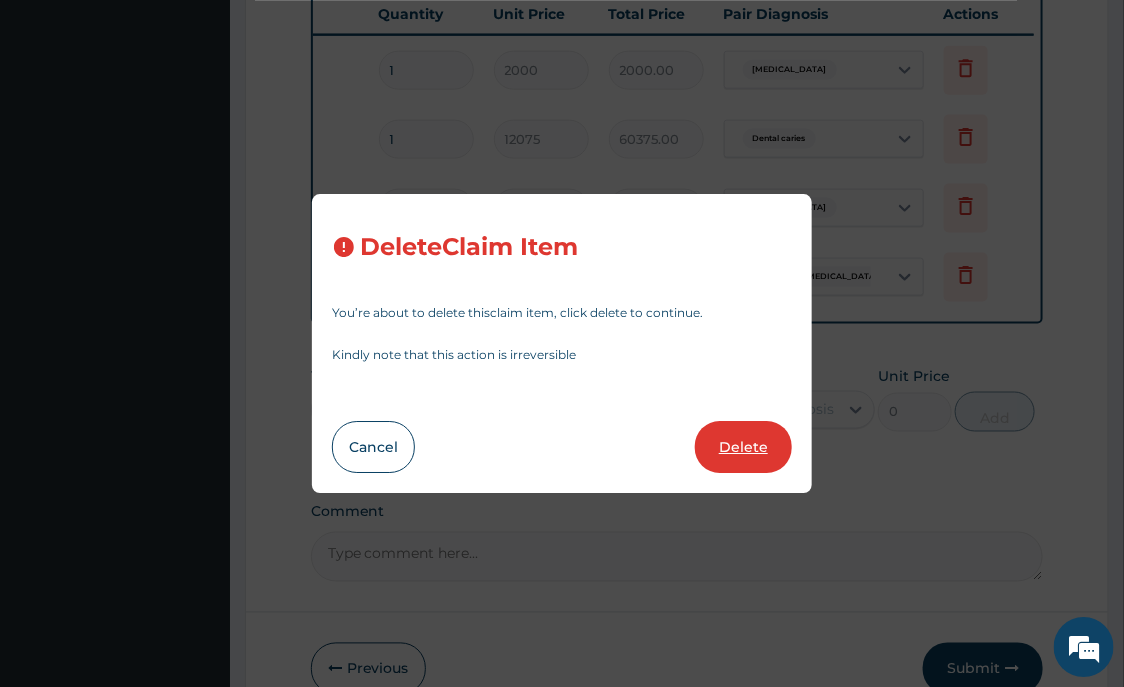 type on "3000" 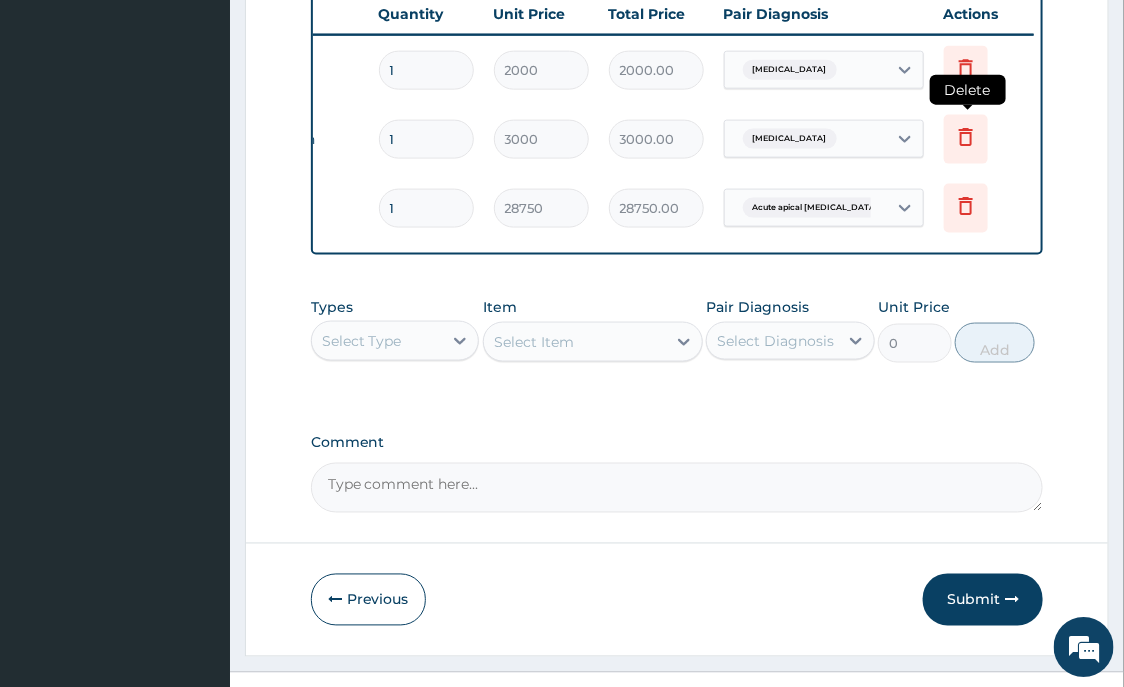 click 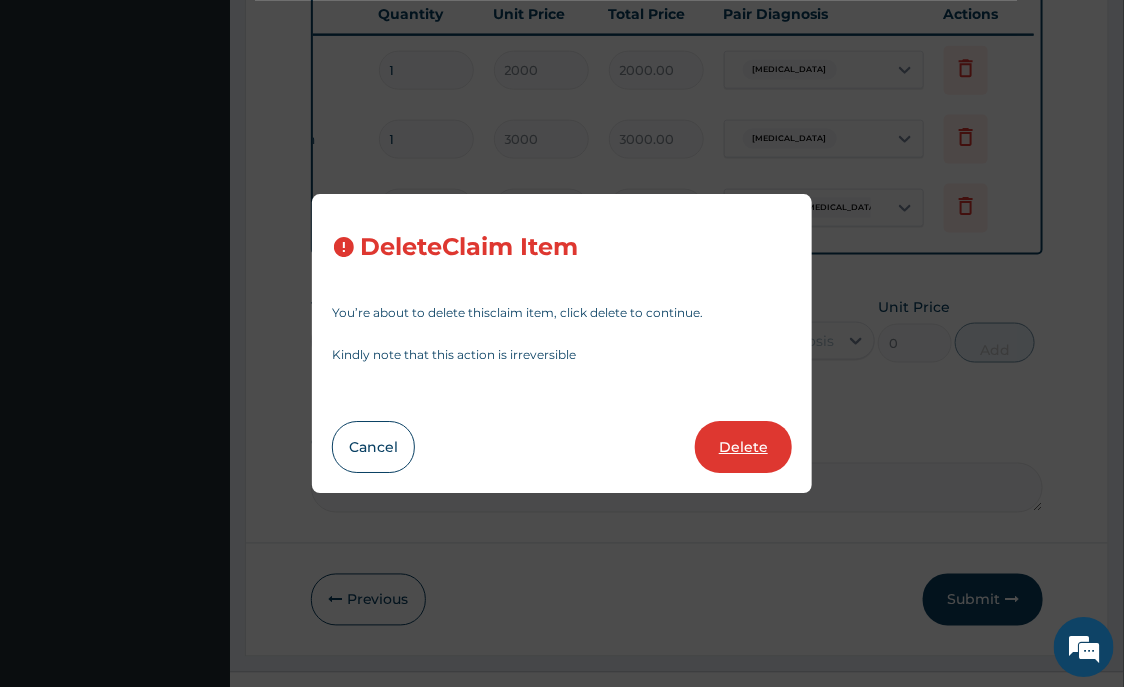 click on "Delete" at bounding box center [743, 447] 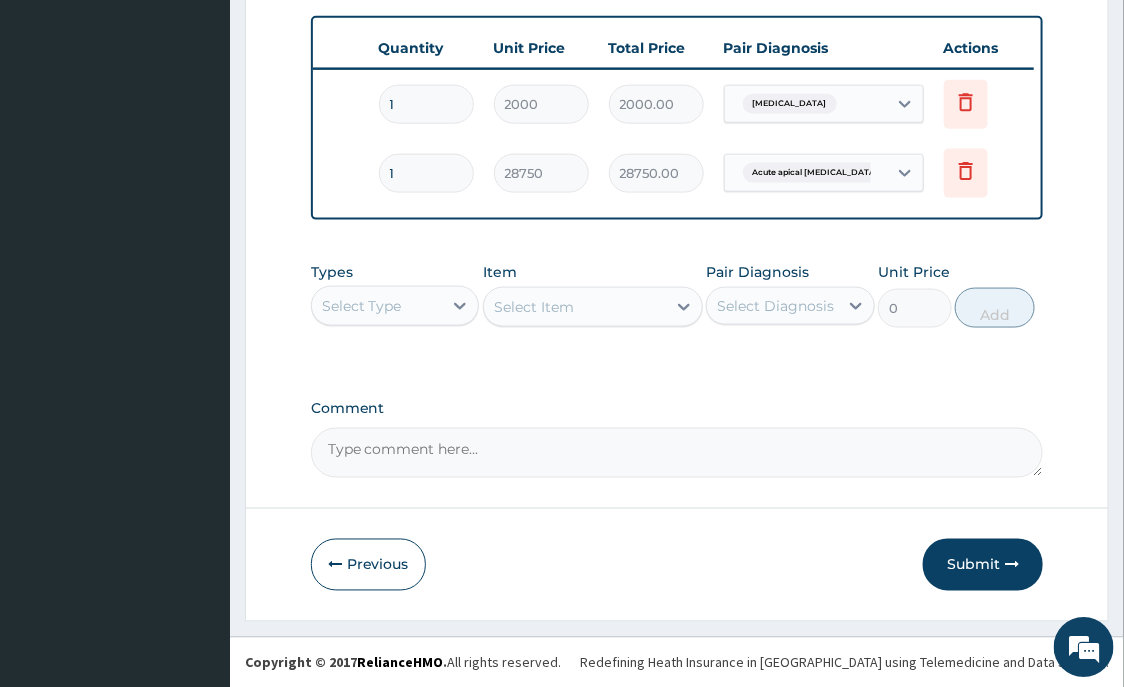 scroll, scrollTop: 745, scrollLeft: 0, axis: vertical 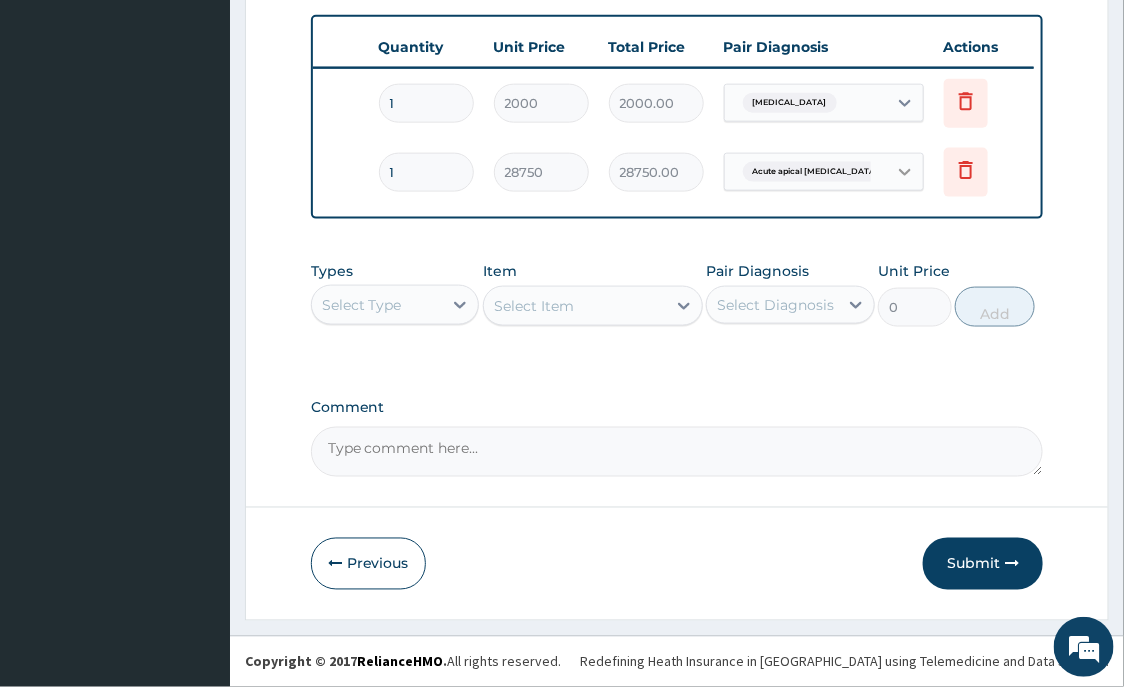 click 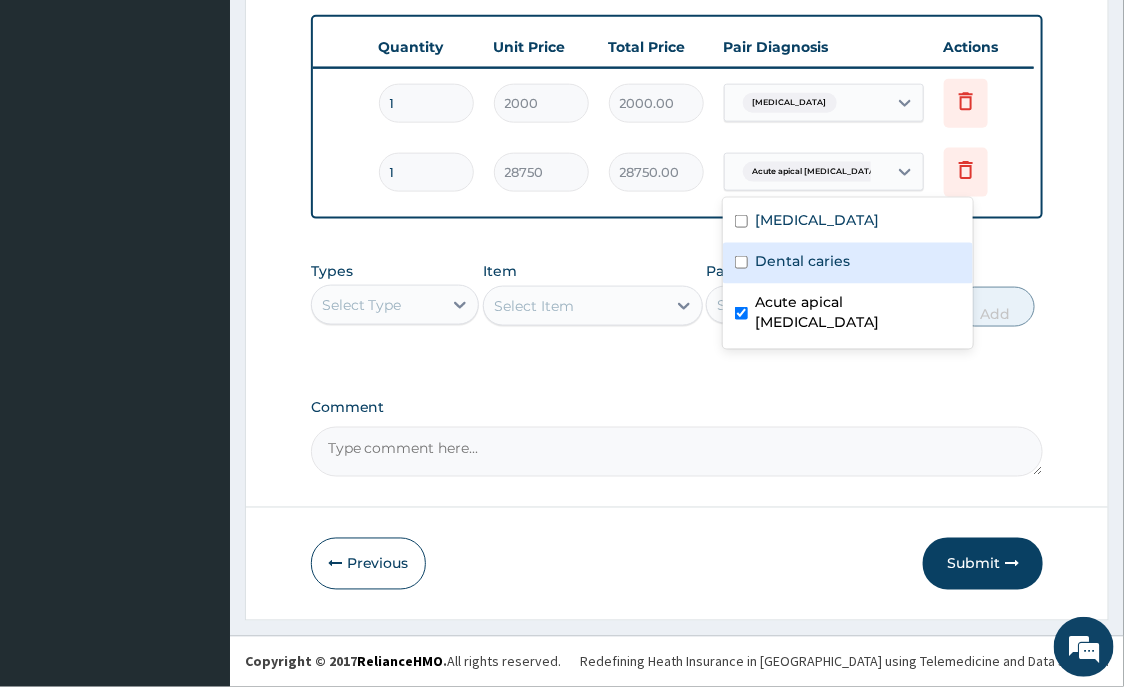 click at bounding box center [741, 262] 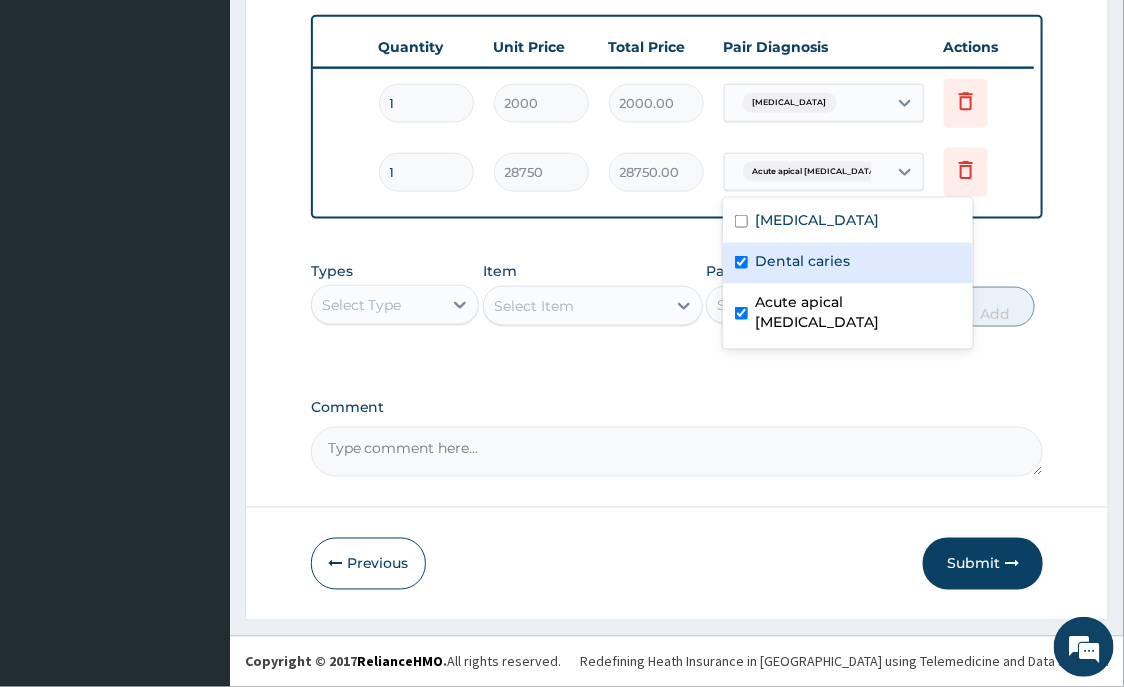 checkbox on "true" 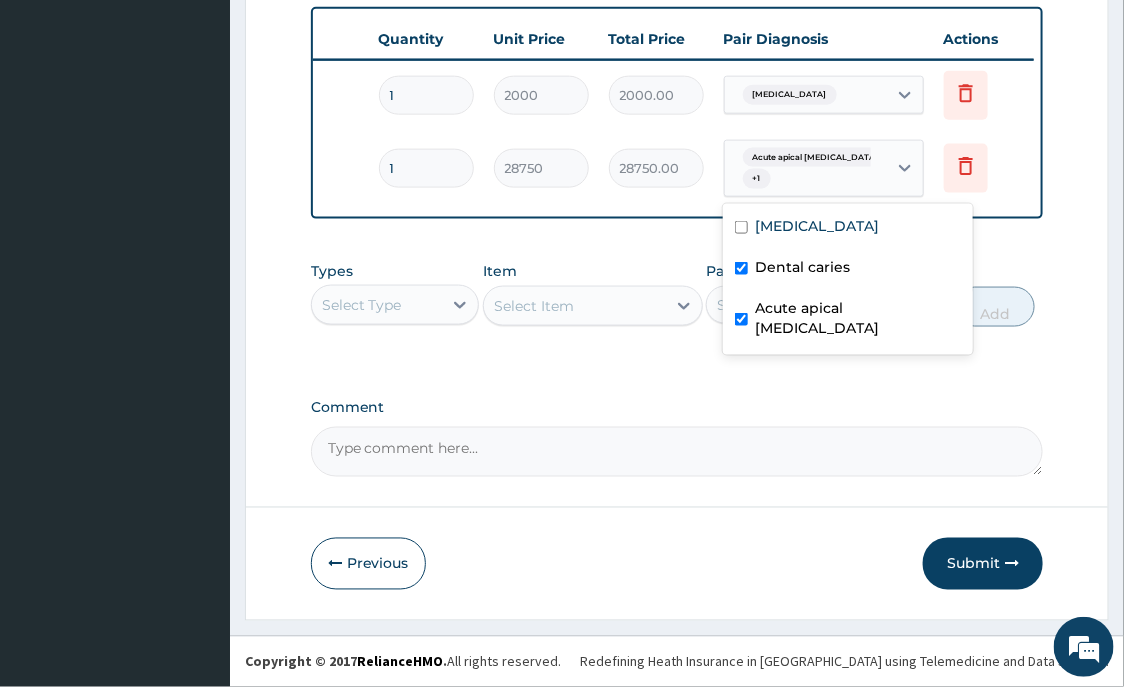 click on "PA Code / Prescription Code PA/C62E85 Encounter Date 12-07-2025 Important Notice Please enter PA codes before entering items that are not attached to a PA code   All diagnoses entered must be linked to a claim item. Diagnosis & Claim Items that are visible but inactive cannot be edited because they were imported from an already approved PA code. Diagnosis Chronic gingivitis confirmed Dental caries confirmed Acute apical abscess confirmed NB: All diagnosis must be linked to a claim item Claim Items Type Name Quantity Unit Price Total Price Pair Diagnosis Actions Dental registration 1 2000 2000.00 Chronic gingivitis Delete Dental surgical extraction  1 28750 28750.00 option Dental caries, selected. option Acute apical abscess focused, 3 of 3. 3 results available. Use Up and Down to choose options, press Enter to select the currently focused option, press Escape to exit the menu, press Tab to select the option and exit the menu. Acute apical abscess  + 1 Delete Types Select Type Item Select Item Pair Diagnosis 0" at bounding box center [677, -35] 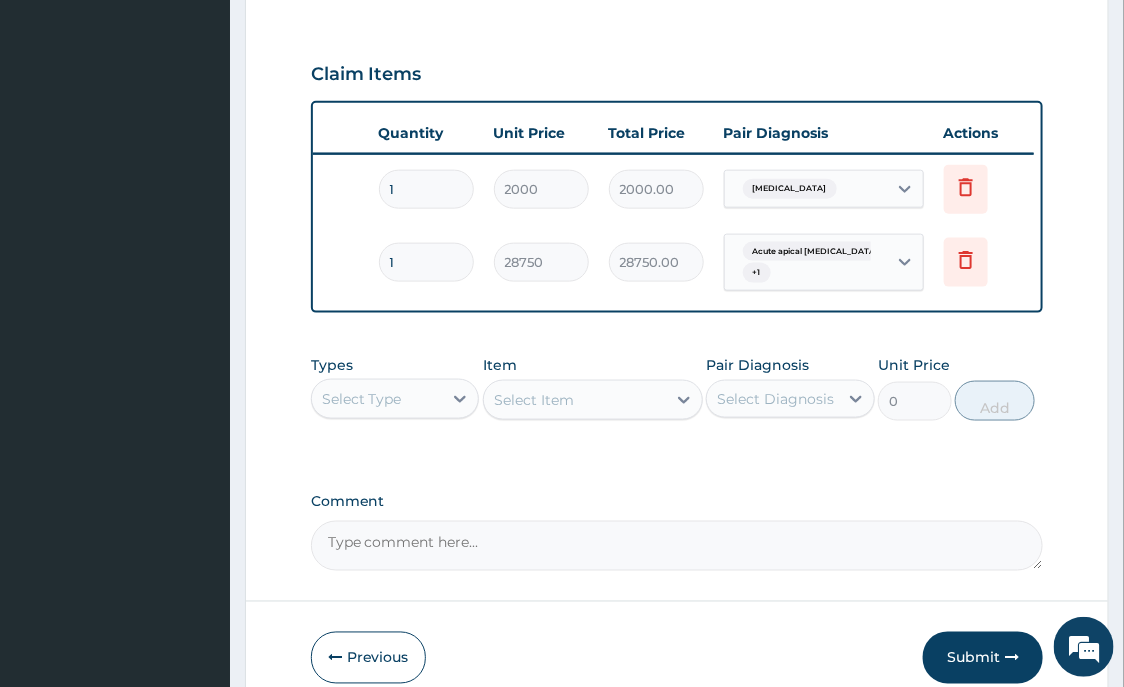 scroll, scrollTop: 754, scrollLeft: 0, axis: vertical 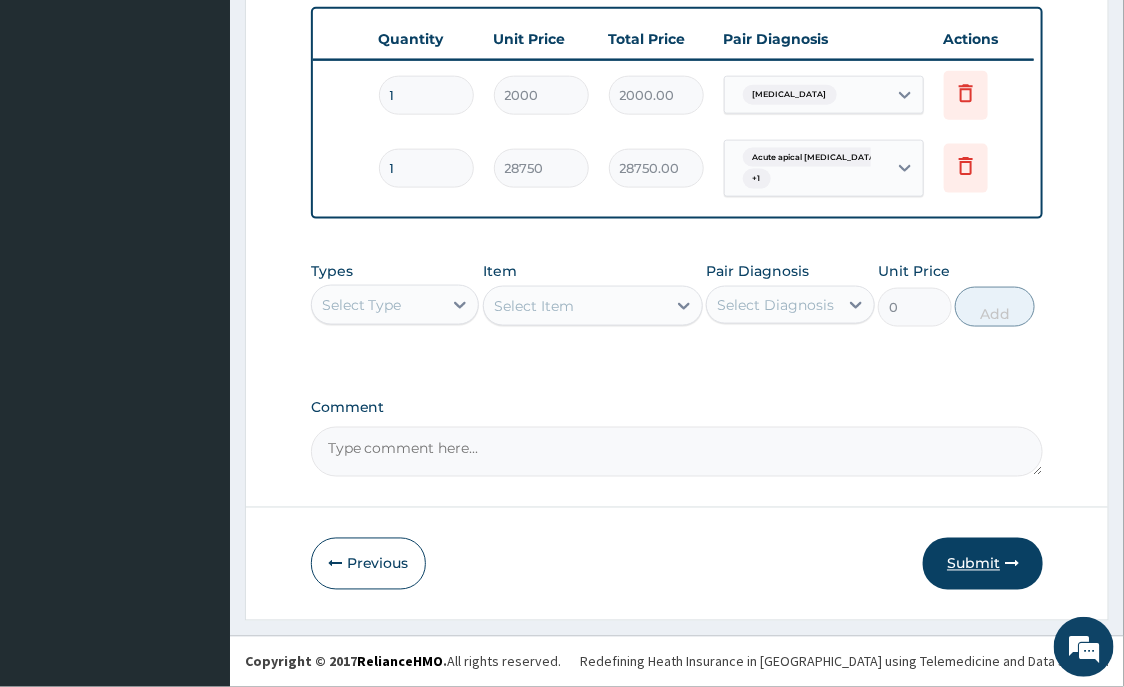 click on "Submit" at bounding box center (983, 564) 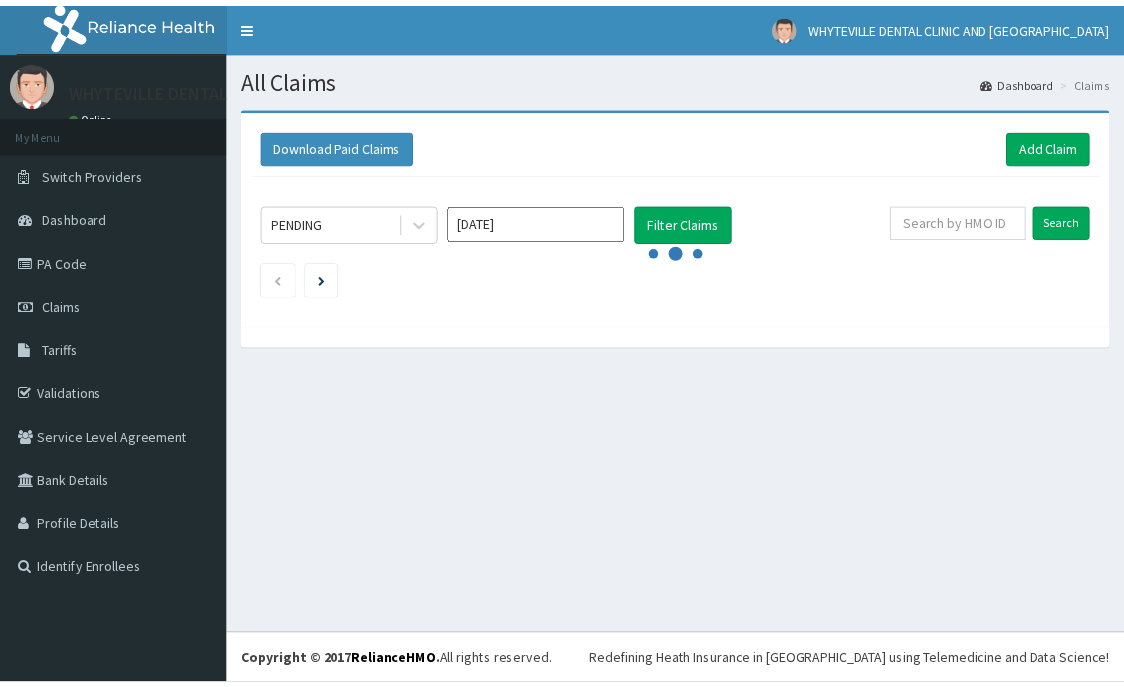 scroll, scrollTop: 0, scrollLeft: 0, axis: both 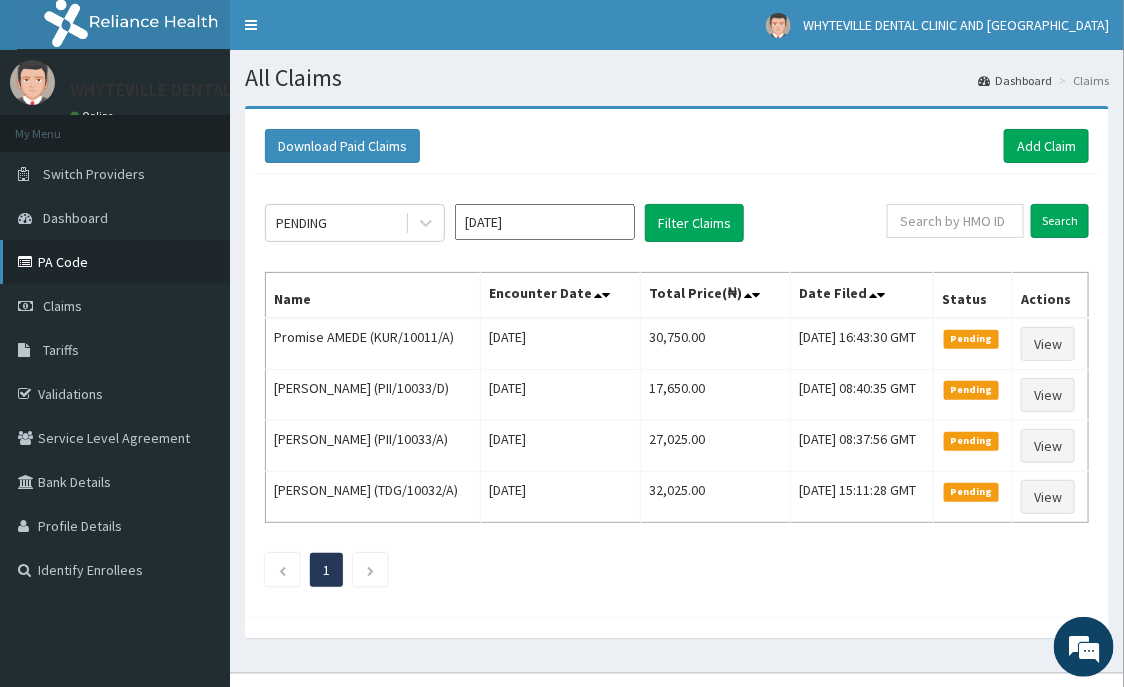 click on "PA Code" at bounding box center (115, 262) 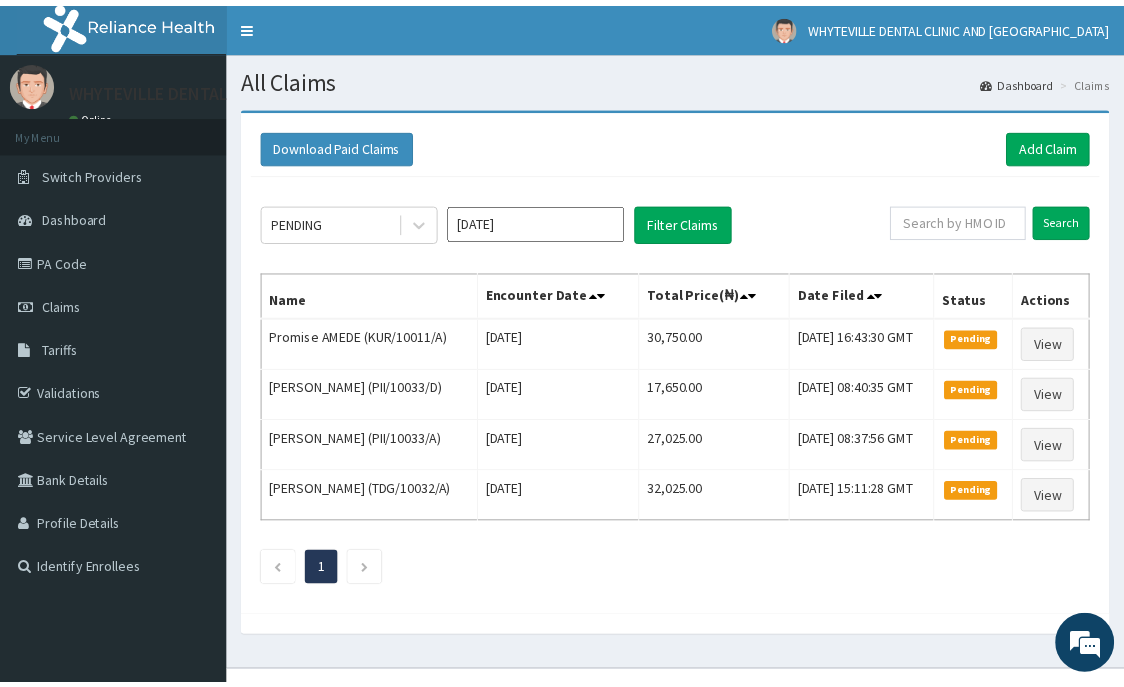 scroll, scrollTop: 0, scrollLeft: 0, axis: both 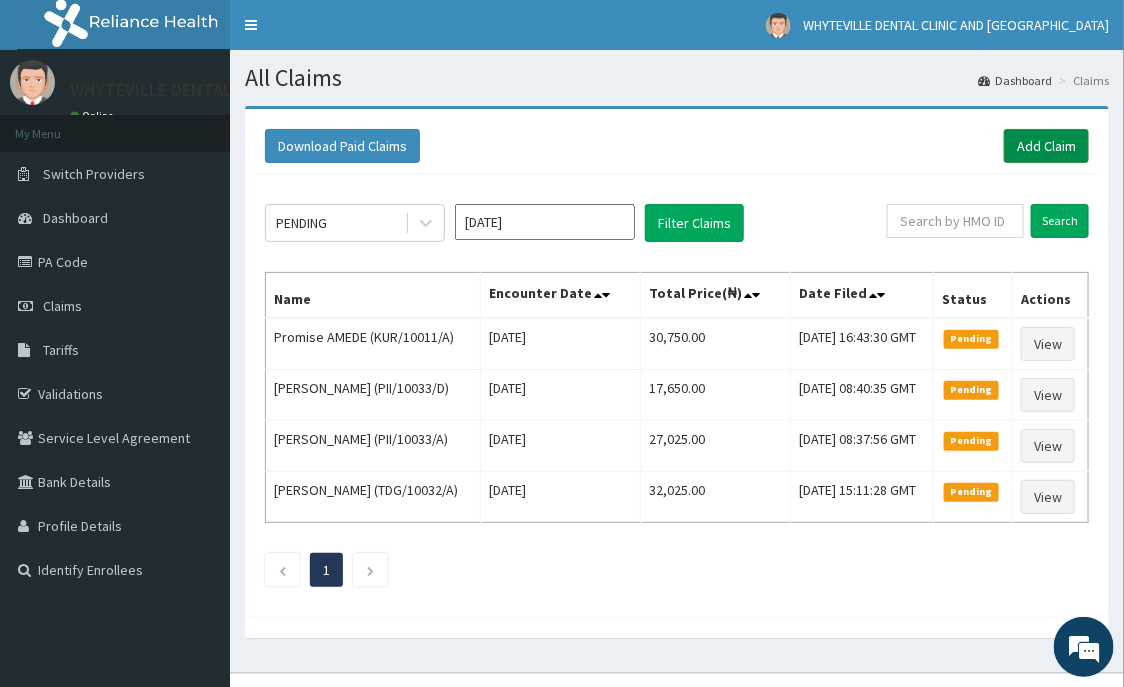 click on "Add Claim" at bounding box center (1046, 146) 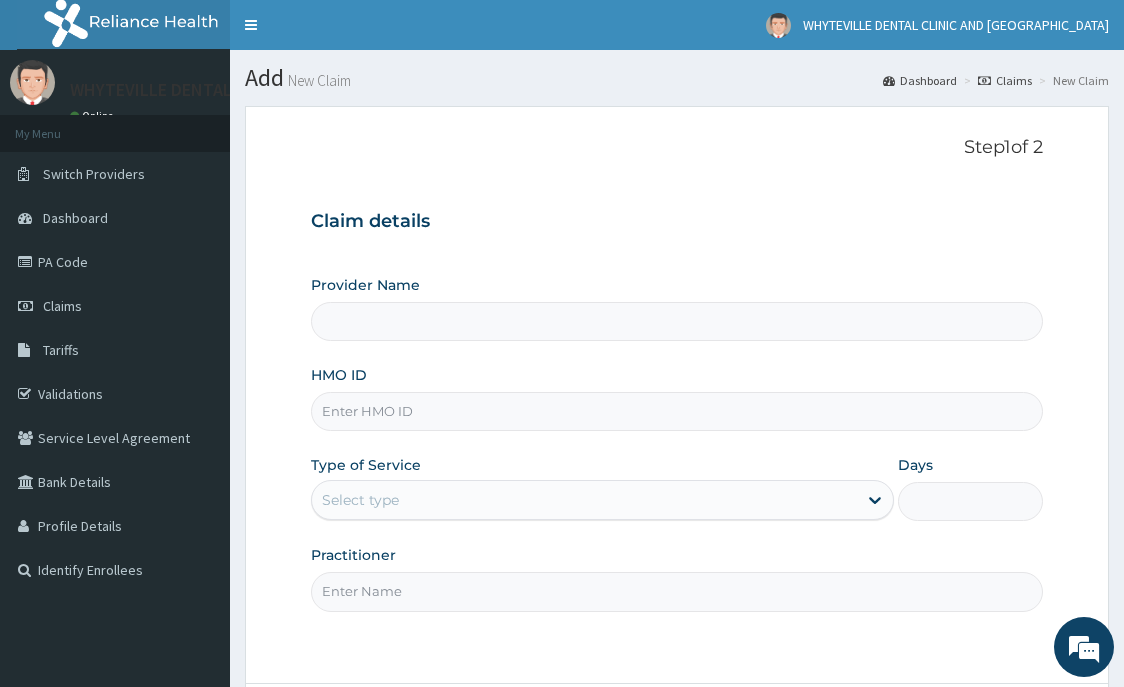 scroll, scrollTop: 0, scrollLeft: 0, axis: both 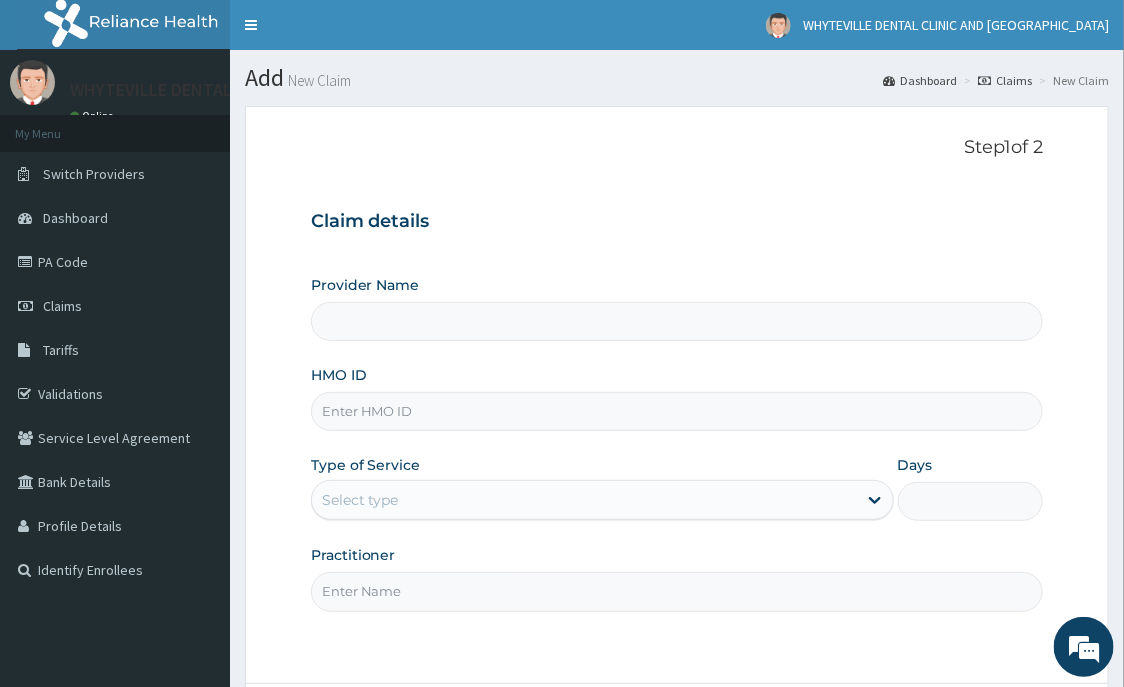 type on "WHYTEVILLE DENTAL CLINIC AND [GEOGRAPHIC_DATA]" 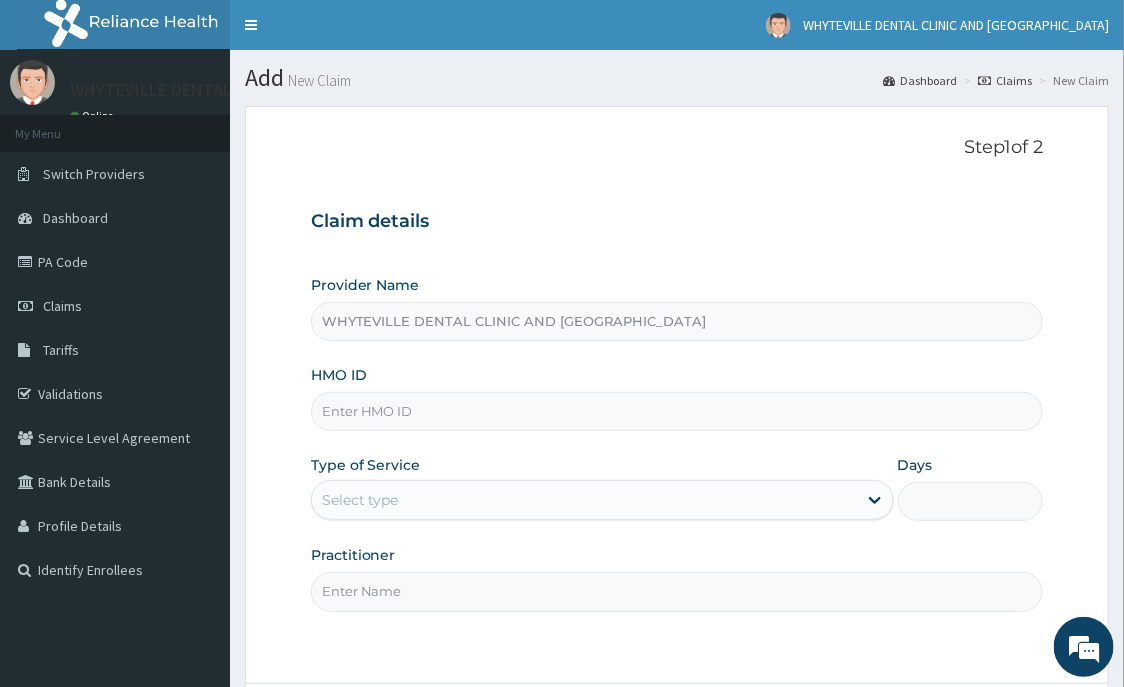 click on "HMO ID" at bounding box center (677, 411) 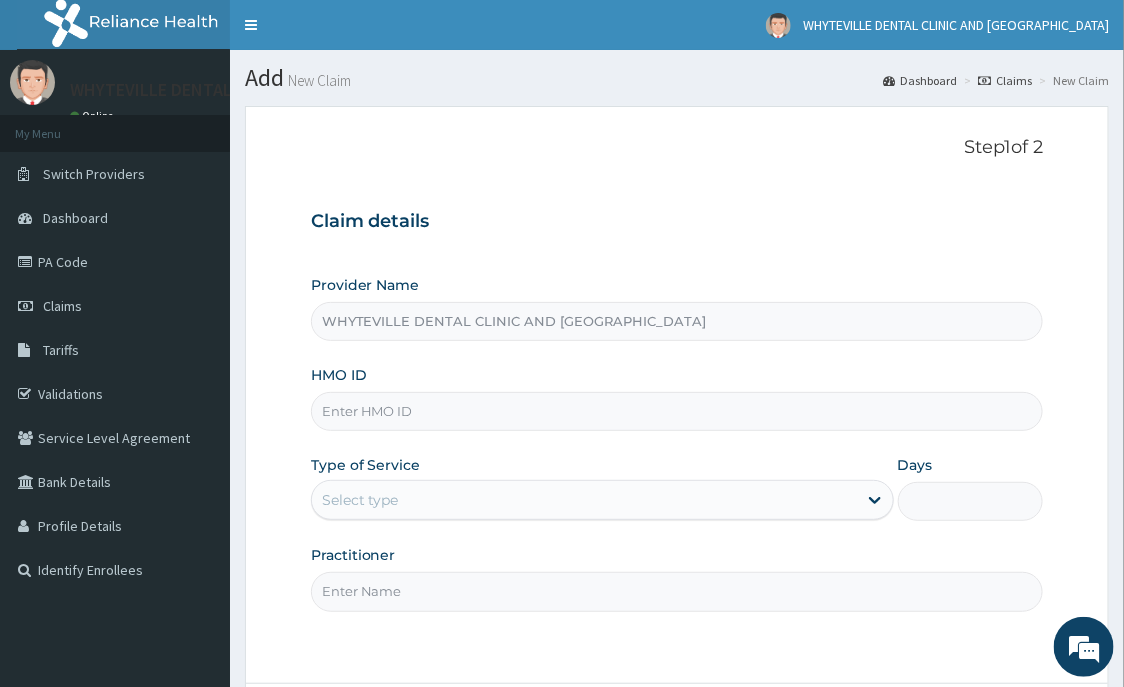 scroll, scrollTop: 0, scrollLeft: 0, axis: both 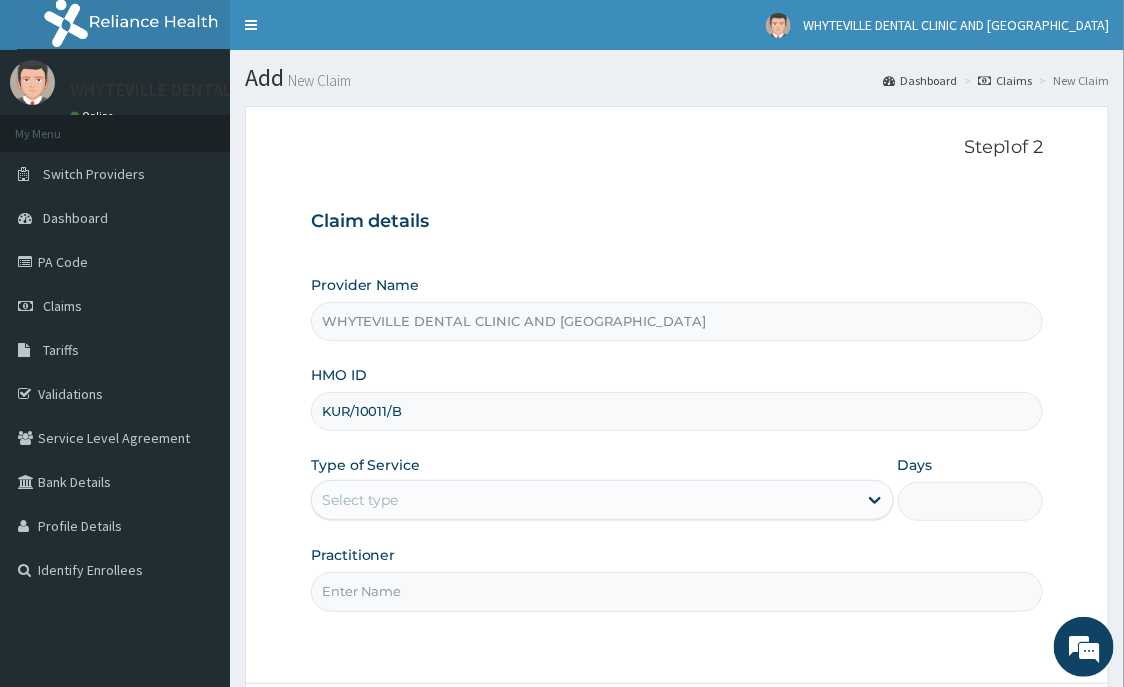 type on "KUR/10011/B" 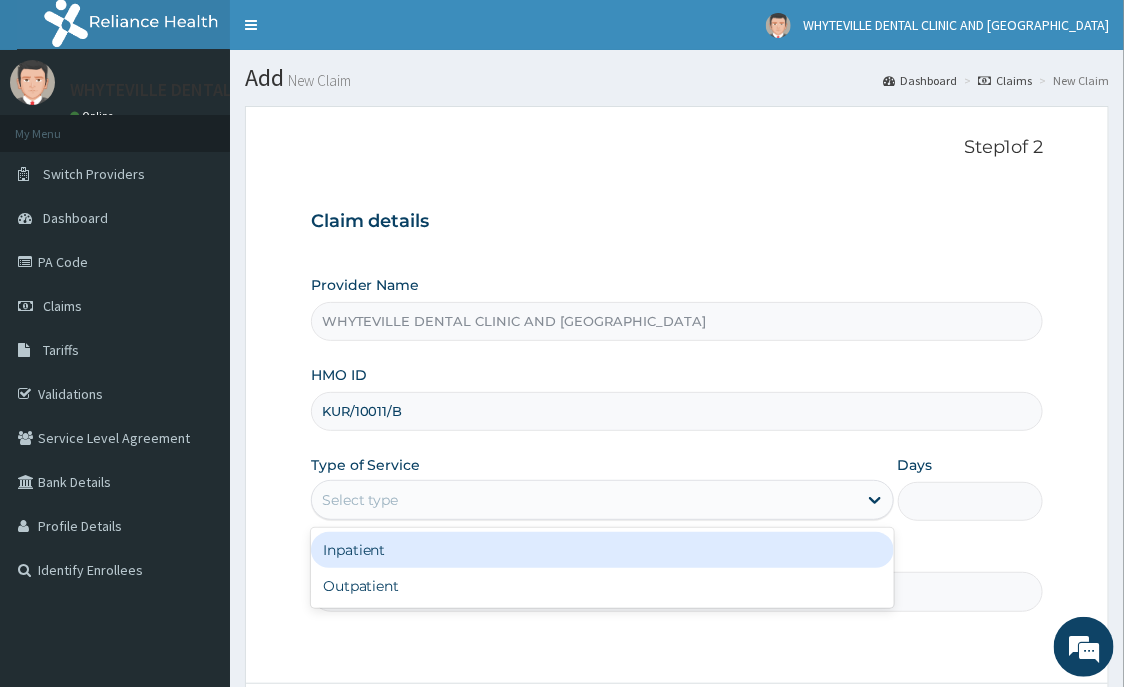 click on "Select type" at bounding box center (584, 500) 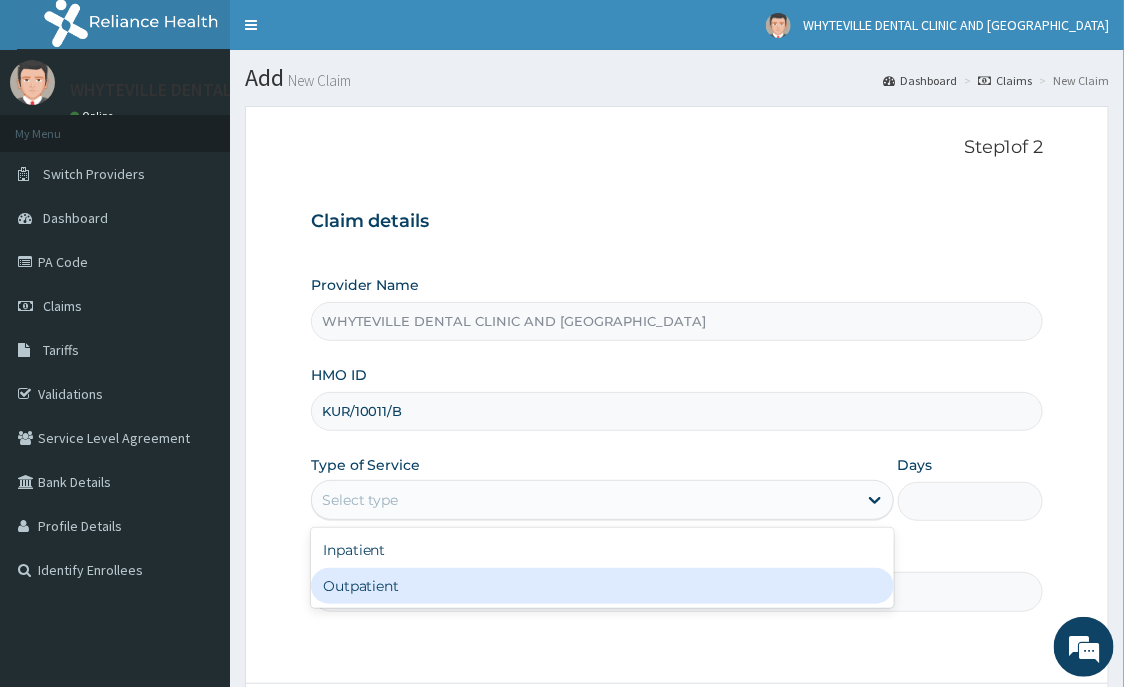 click on "Outpatient" at bounding box center [602, 586] 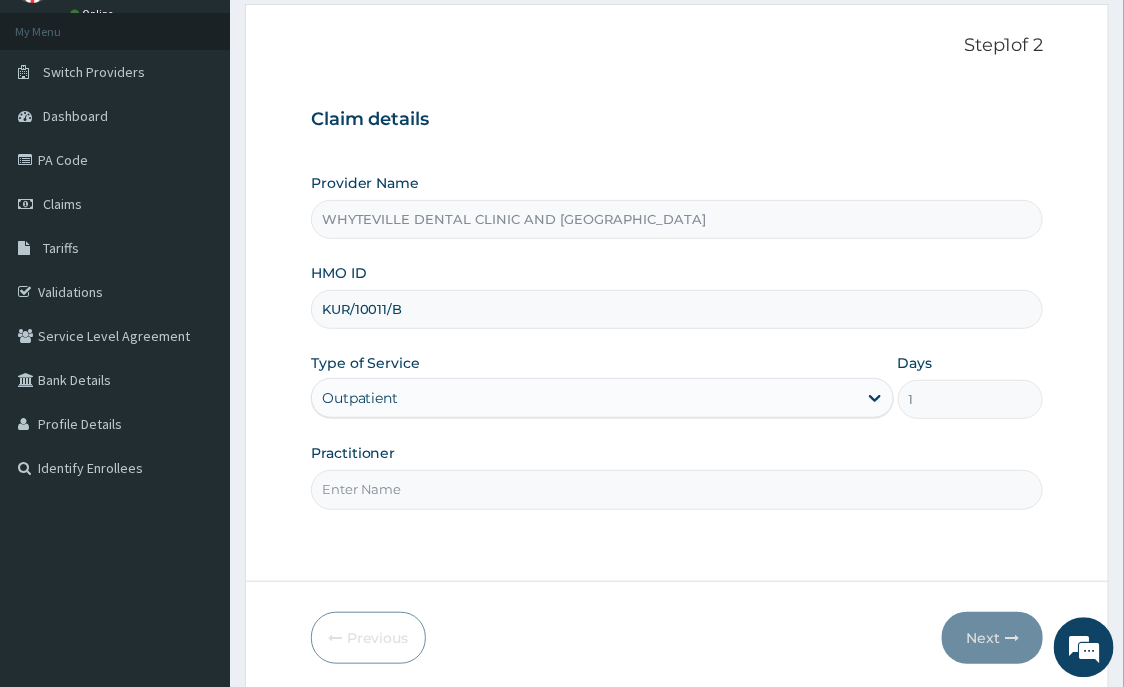 scroll, scrollTop: 176, scrollLeft: 0, axis: vertical 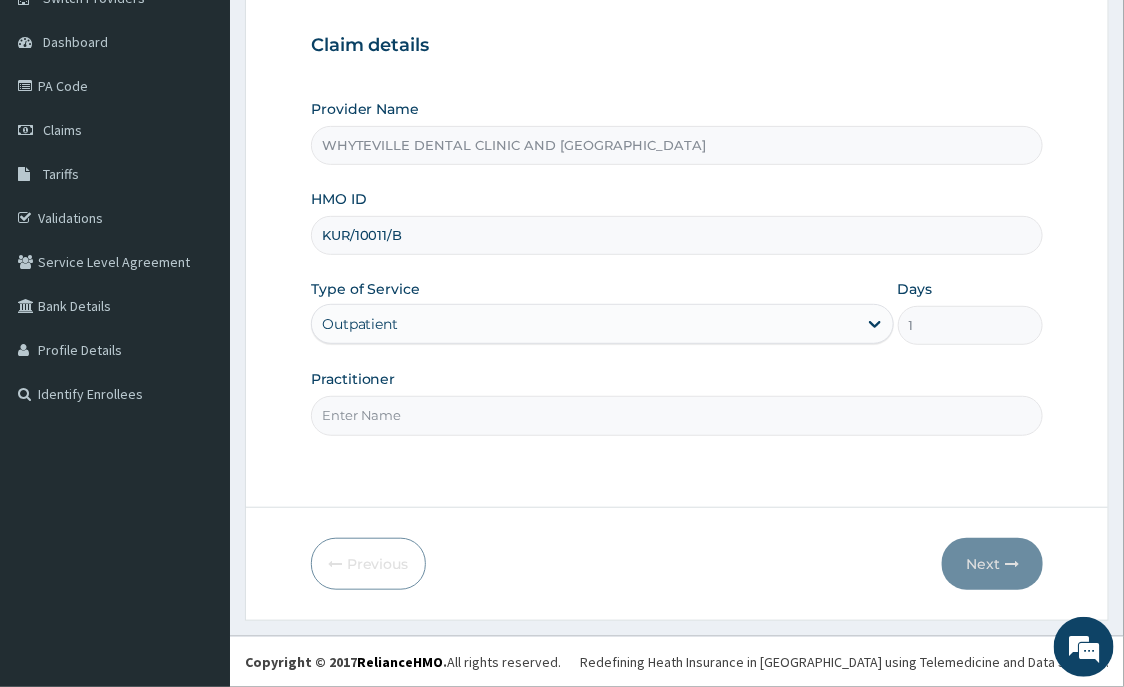 click on "Practitioner" at bounding box center (677, 415) 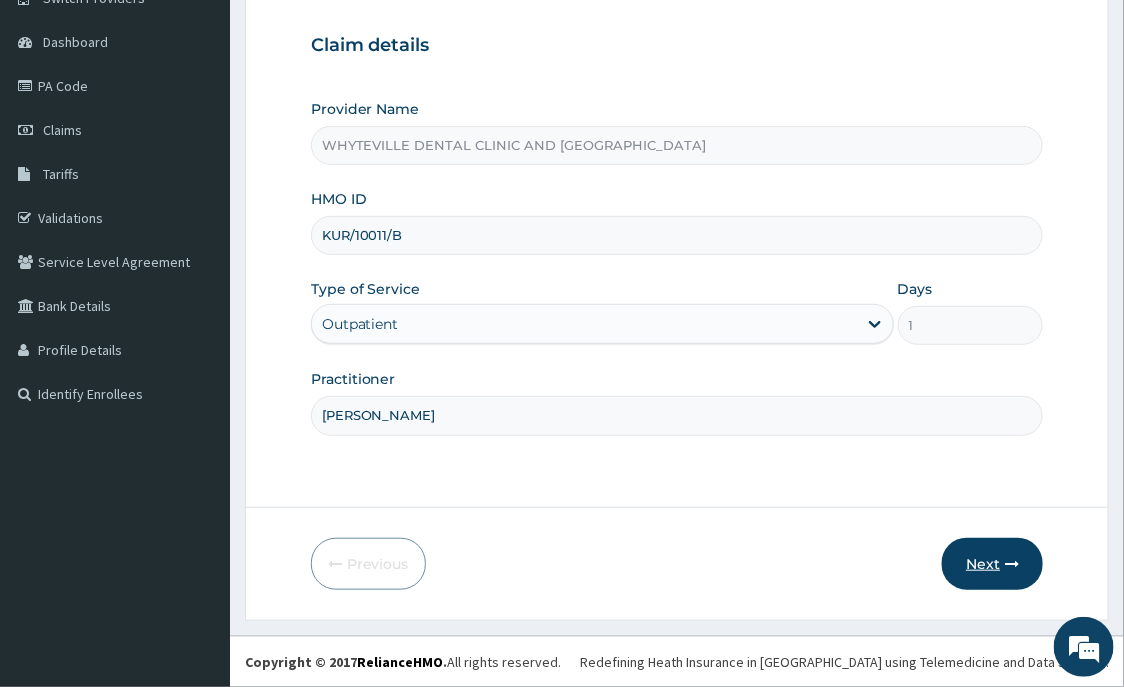 type on "OJO WILSON" 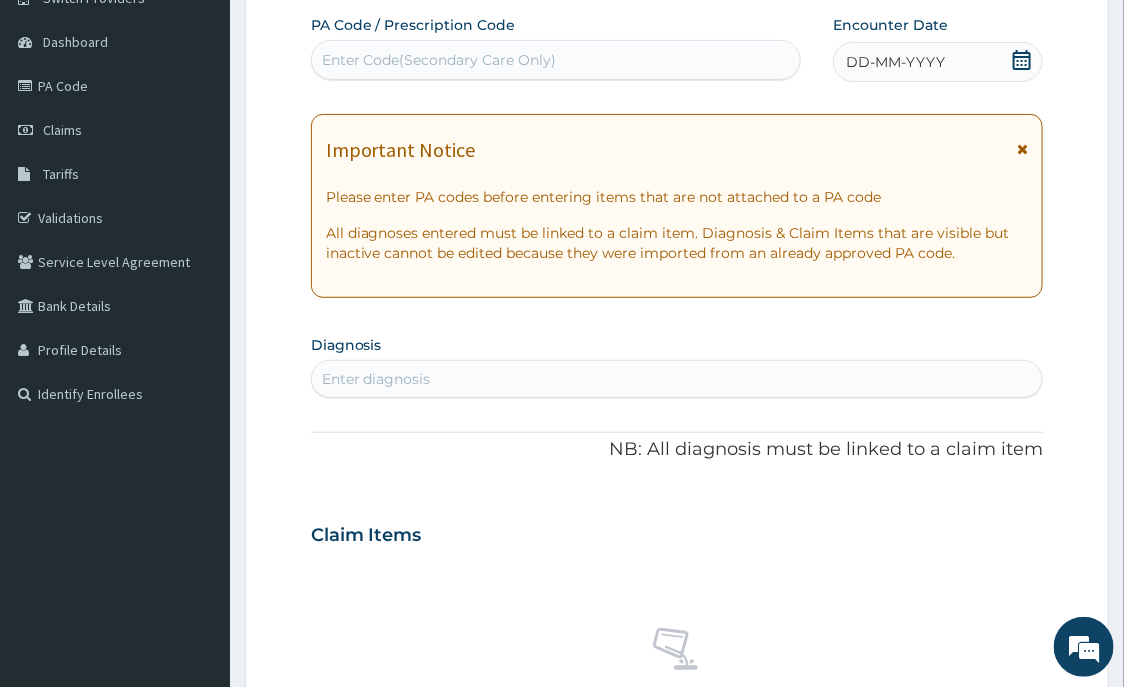 click on "Enter Code(Secondary Care Only)" at bounding box center [556, 60] 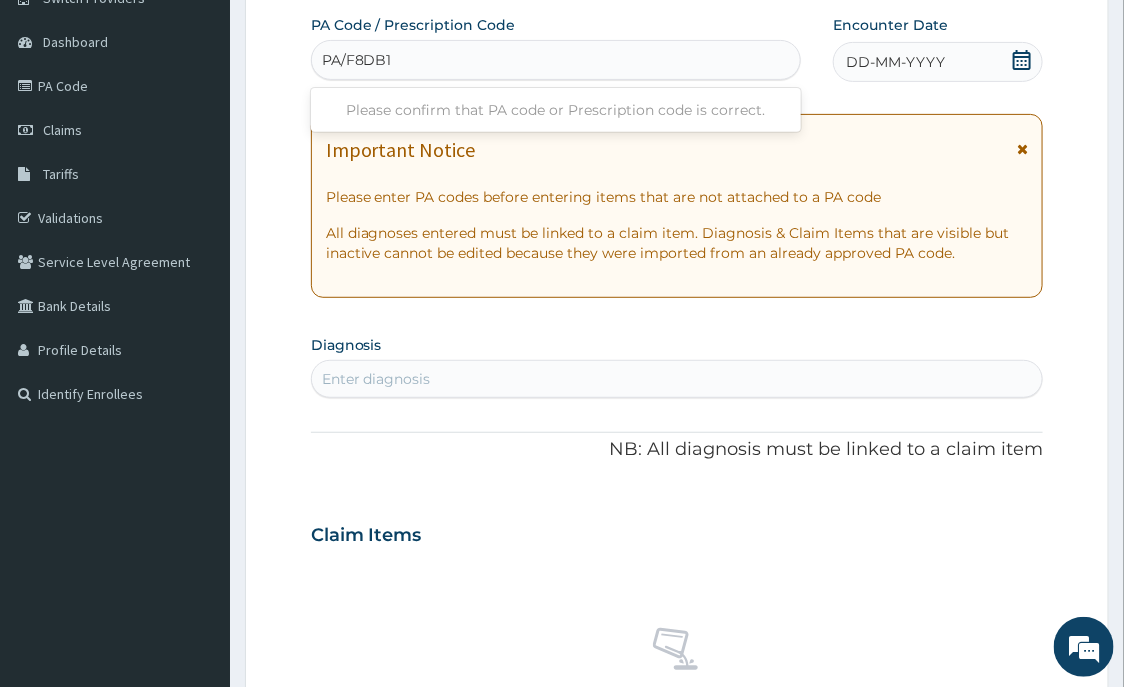 type on "PA/F8DB1B" 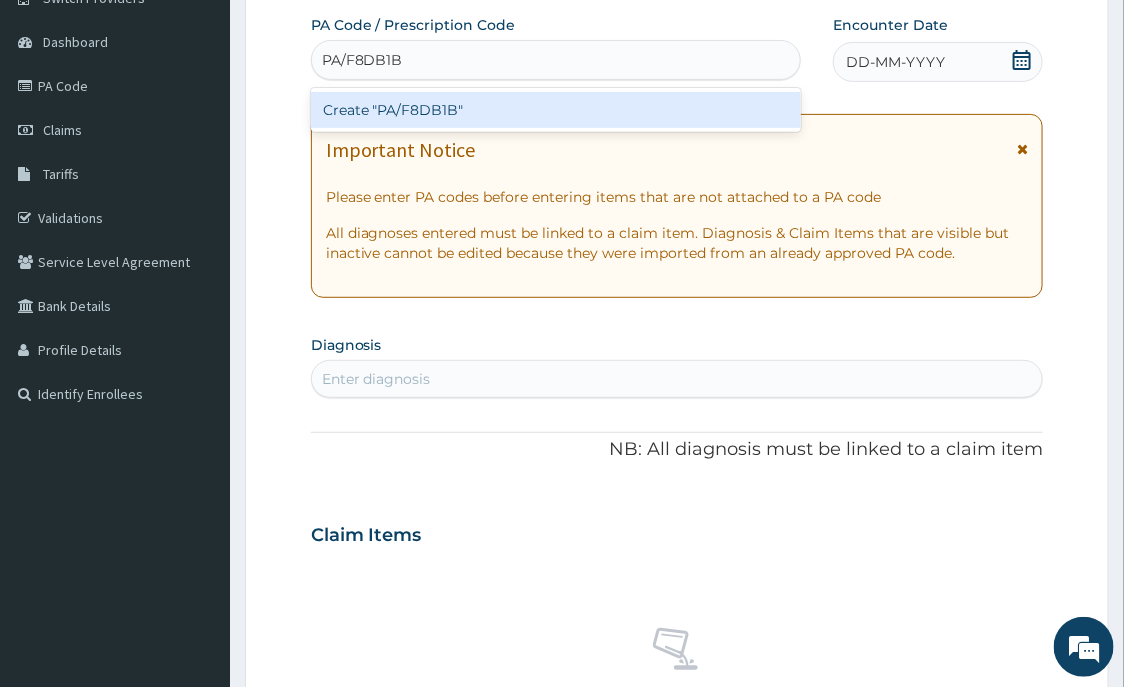click on "Create "PA/F8DB1B"" at bounding box center [556, 110] 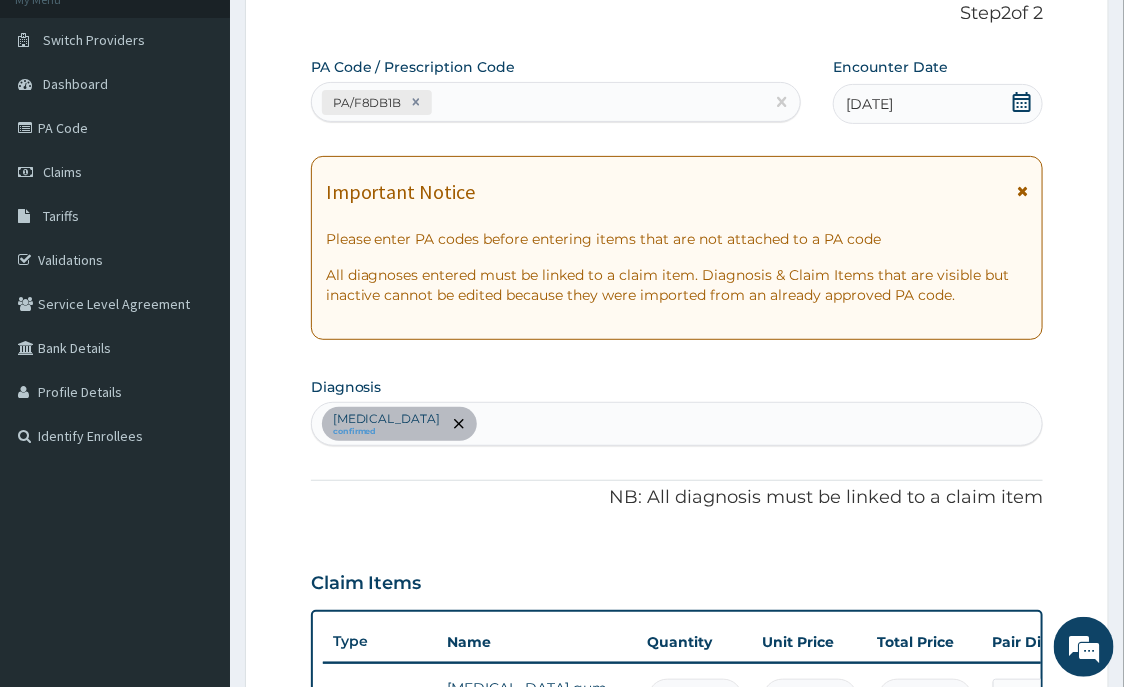 scroll, scrollTop: 0, scrollLeft: 0, axis: both 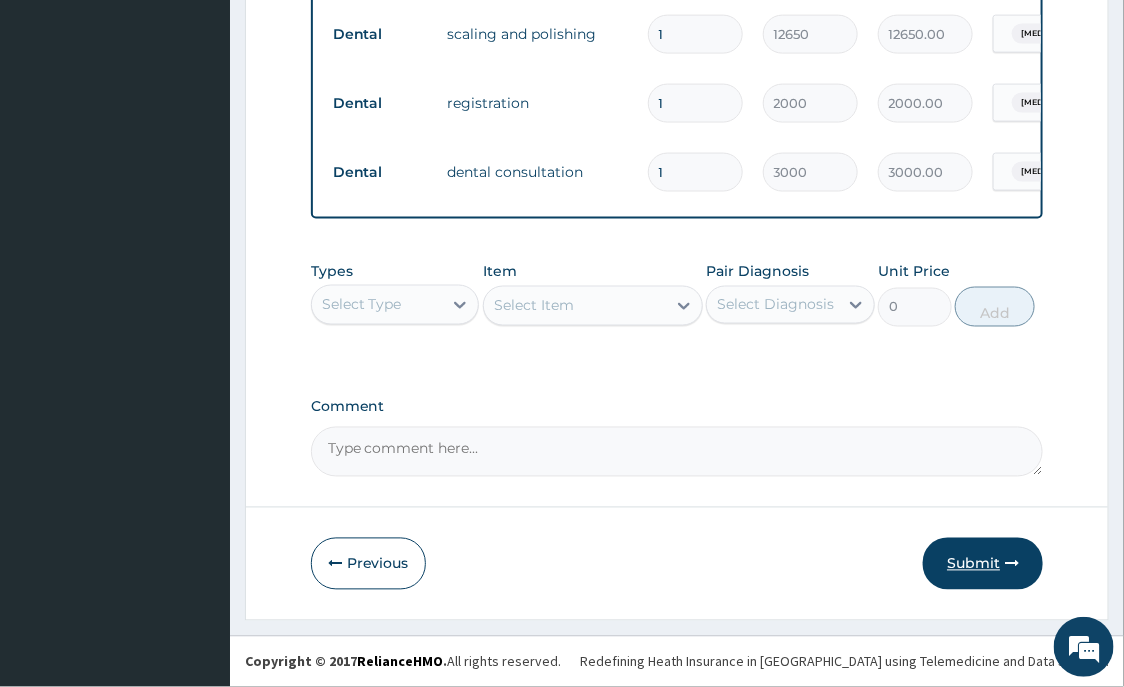 click on "Submit" at bounding box center [983, 564] 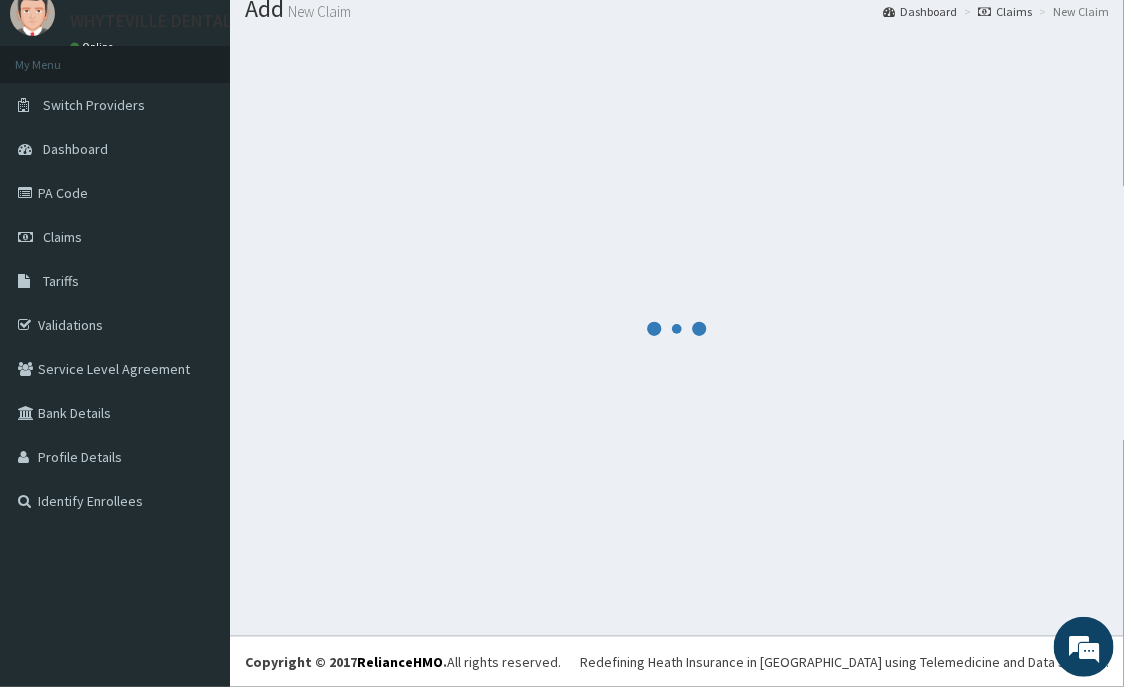 scroll, scrollTop: 69, scrollLeft: 0, axis: vertical 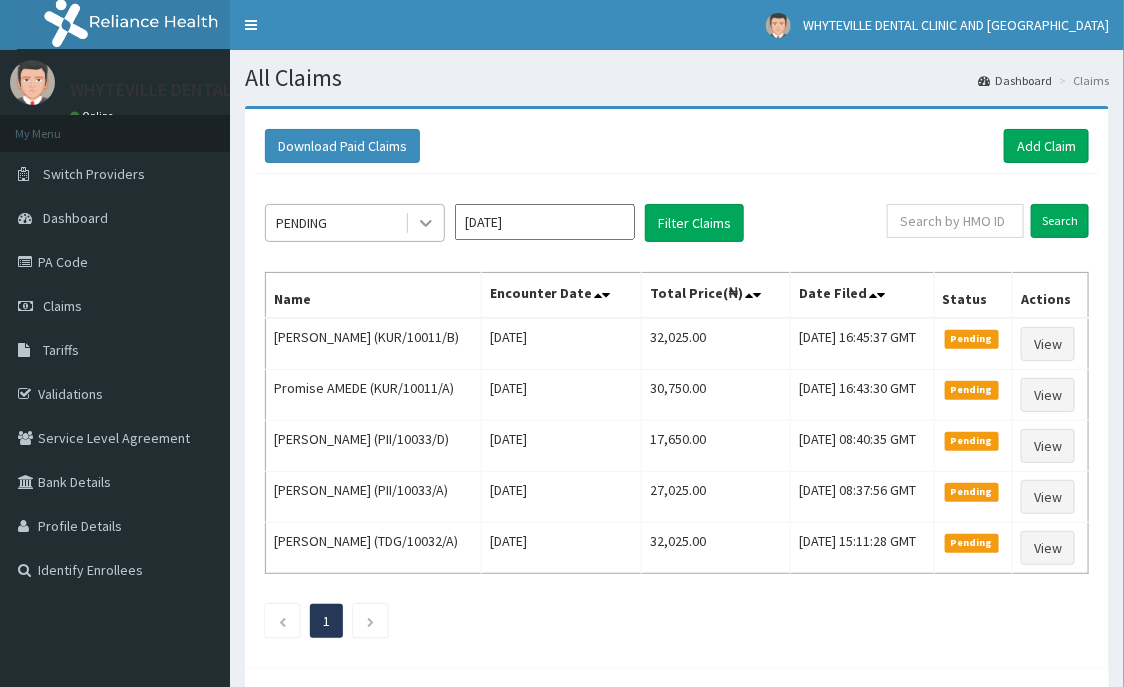 click 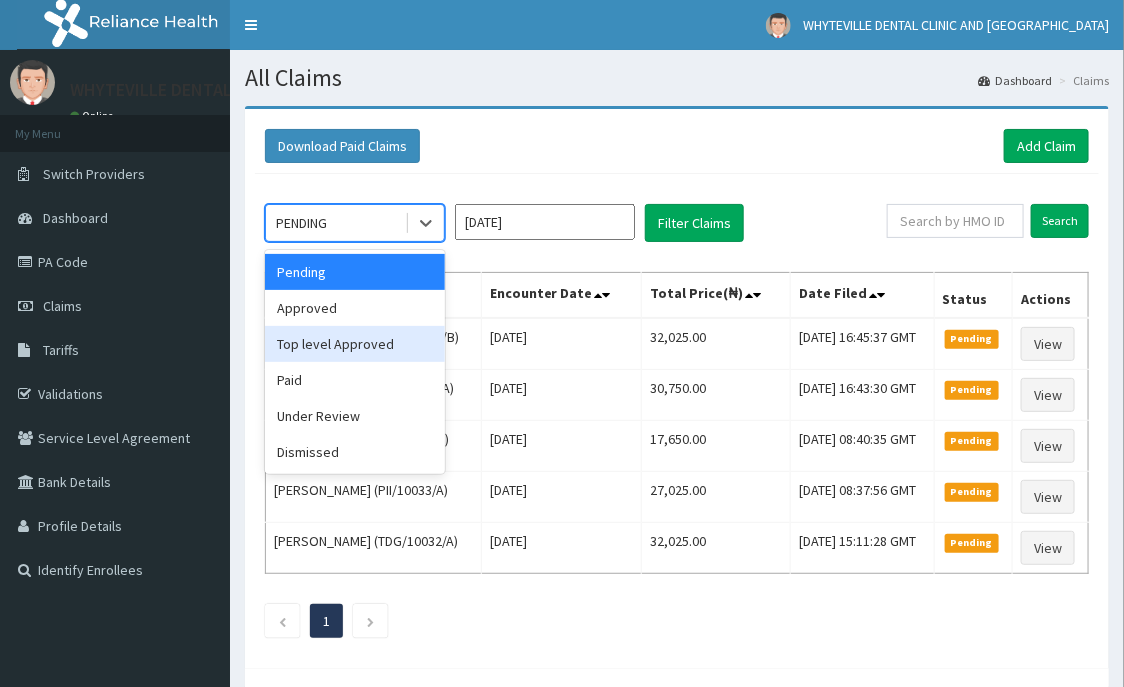 click on "Top level Approved" at bounding box center [355, 344] 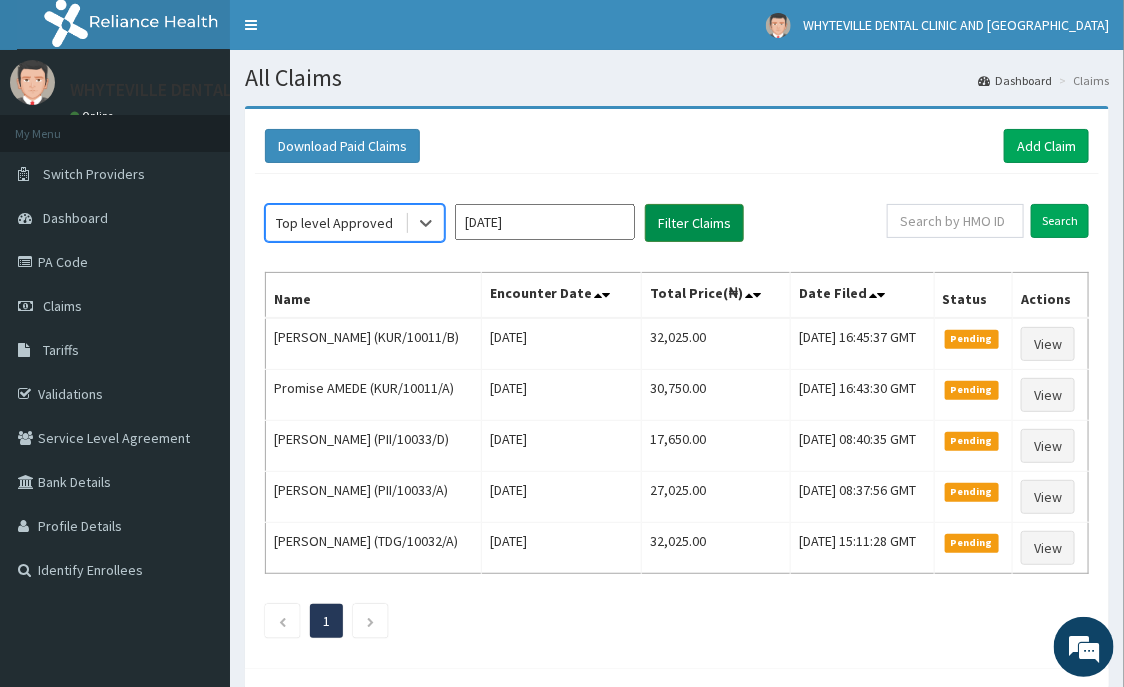 click on "Filter Claims" at bounding box center [694, 223] 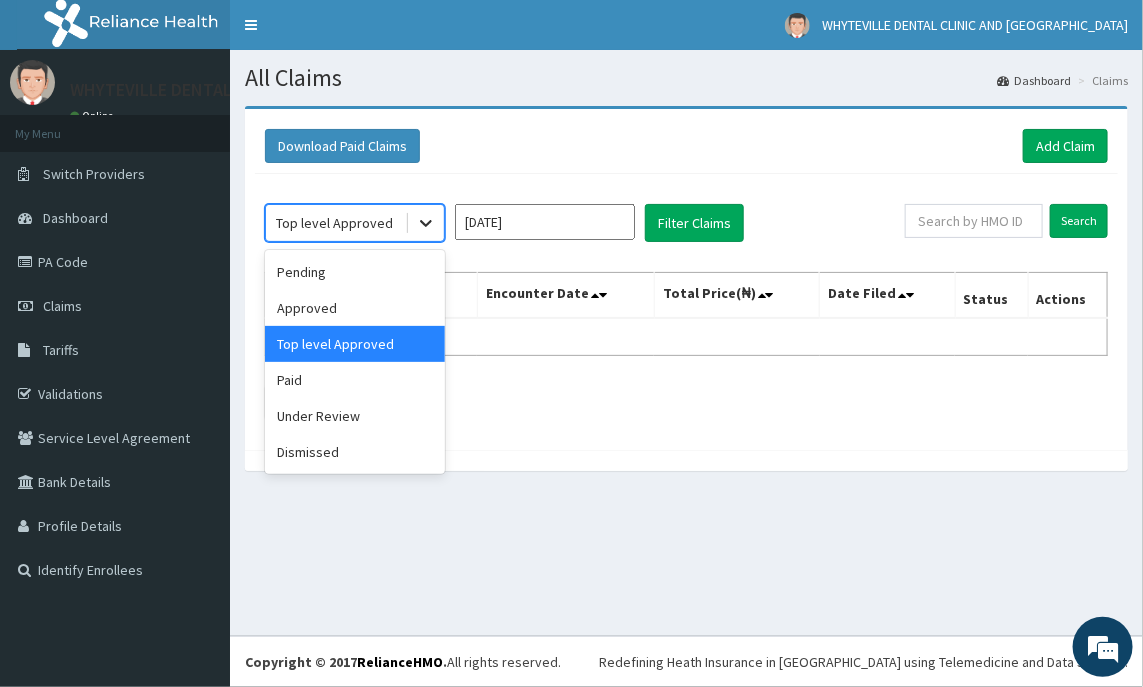 click 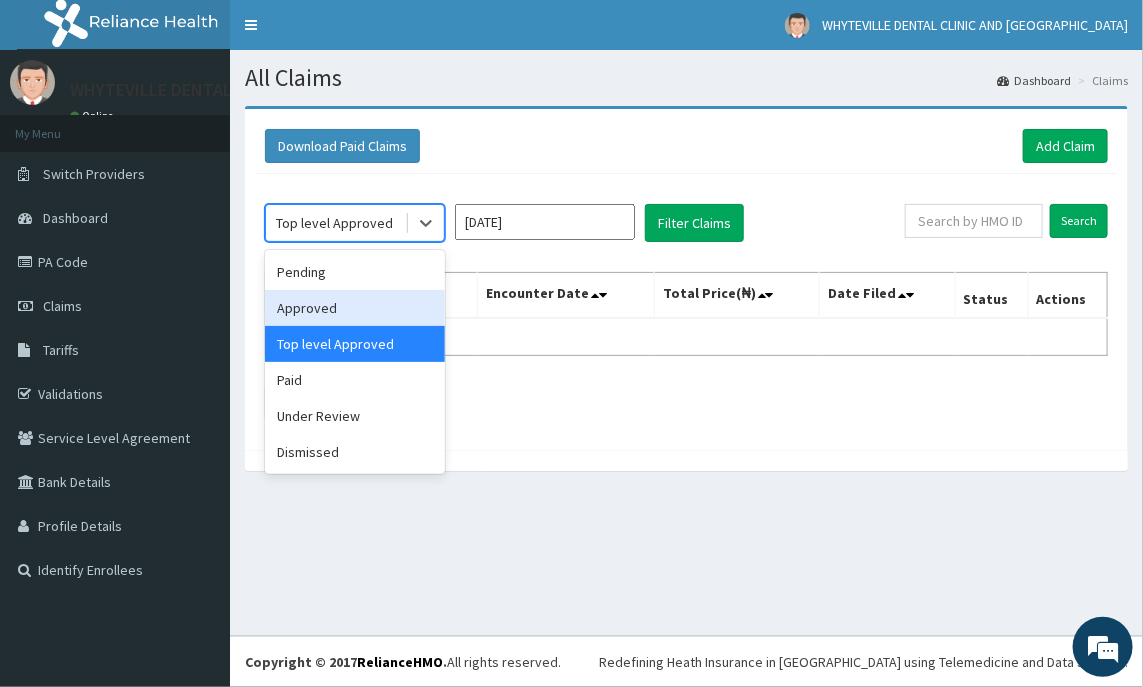 click on "Approved" at bounding box center (355, 308) 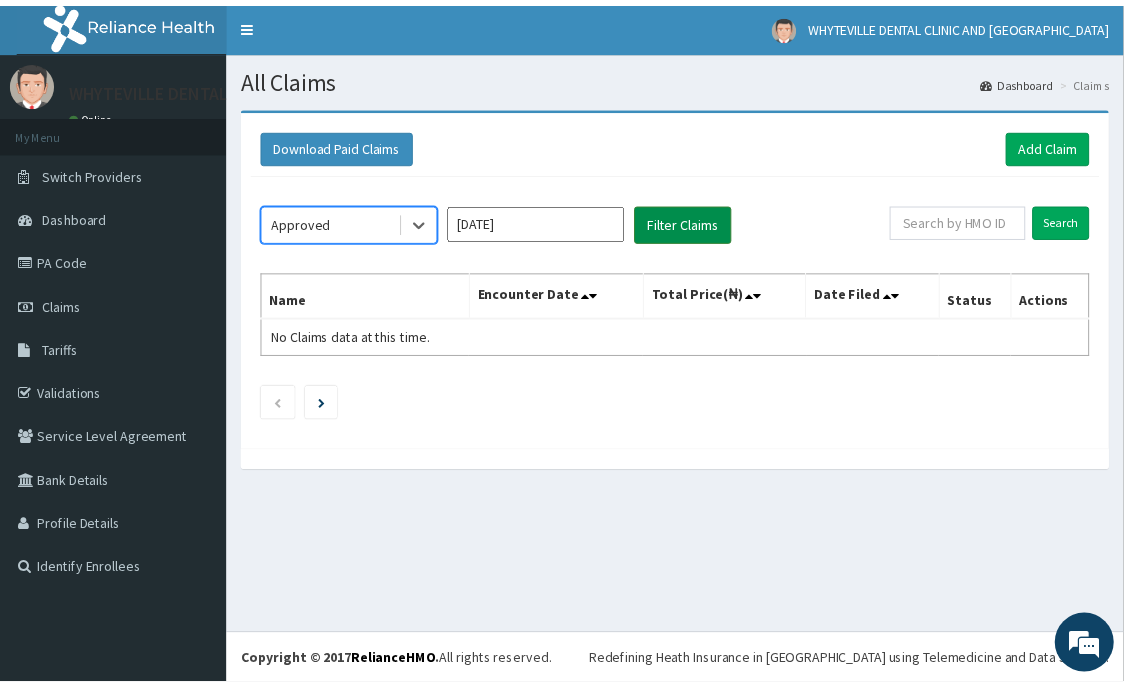 scroll, scrollTop: 0, scrollLeft: 0, axis: both 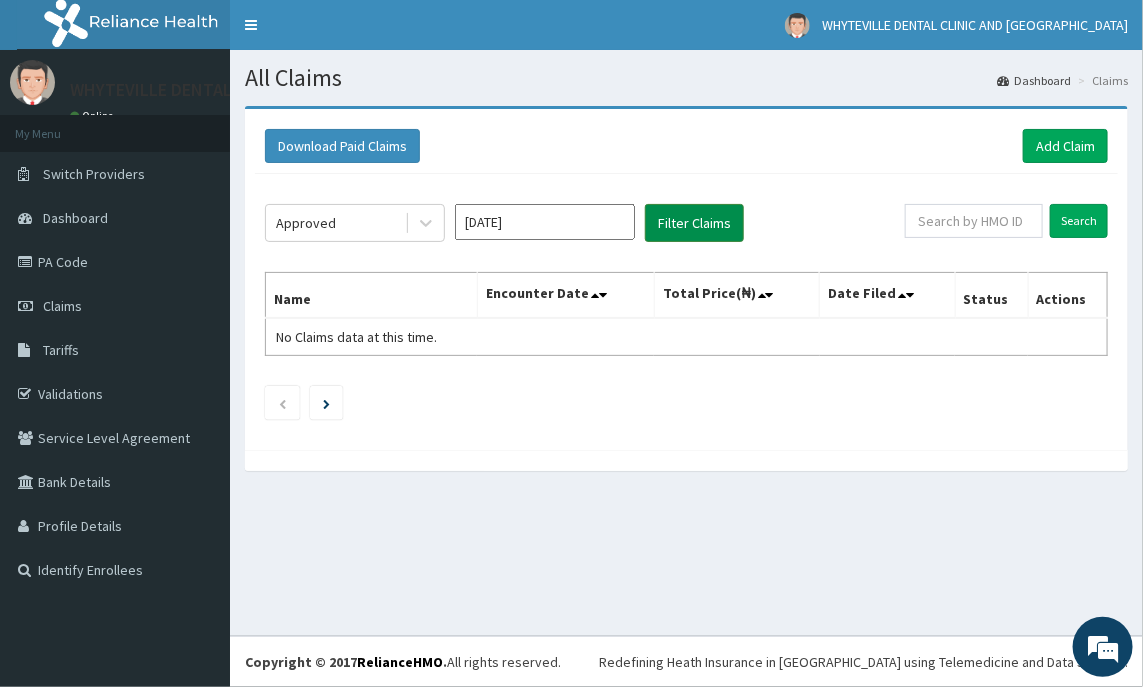click on "Filter Claims" at bounding box center [694, 223] 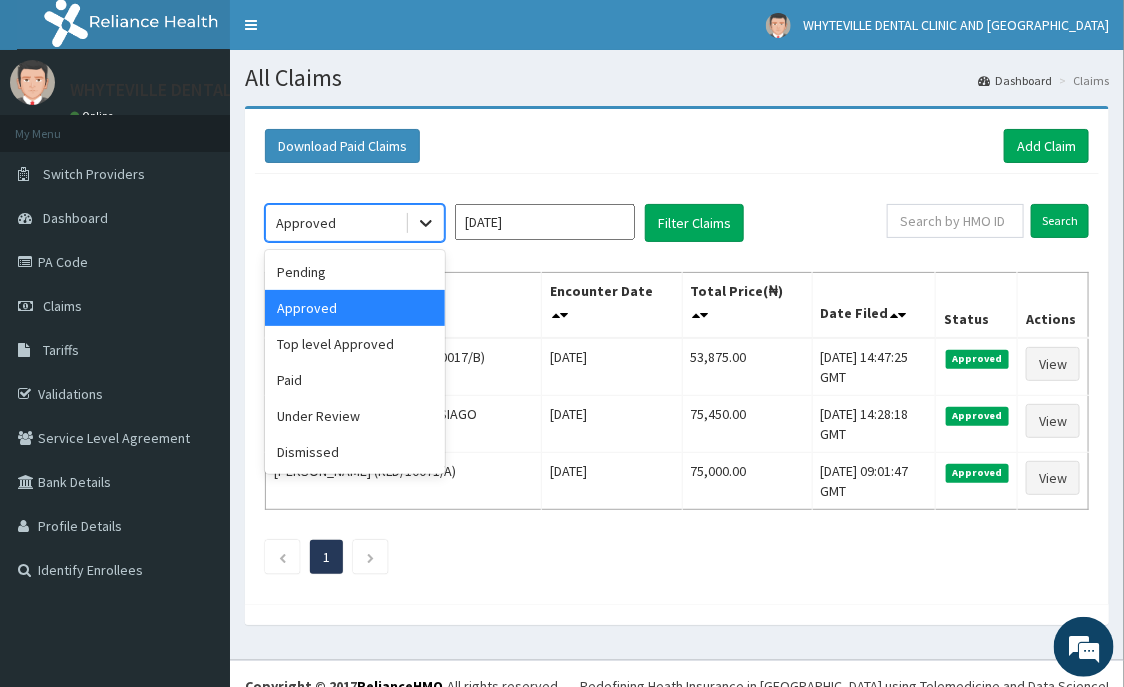 click 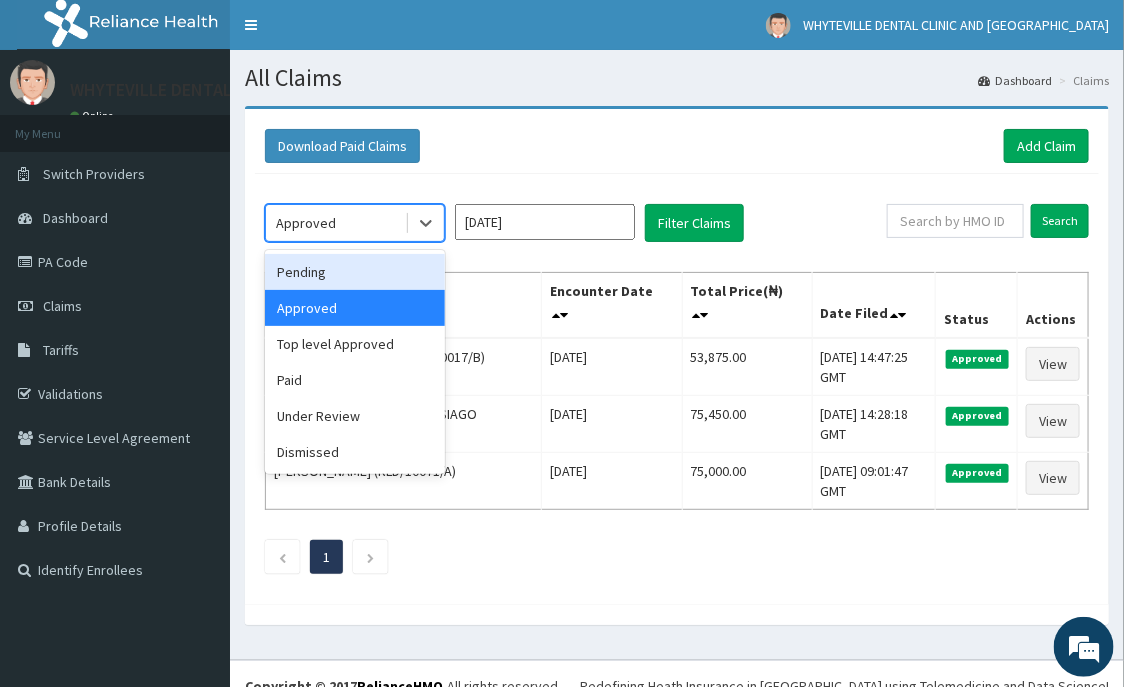 click on "Pending" at bounding box center (355, 272) 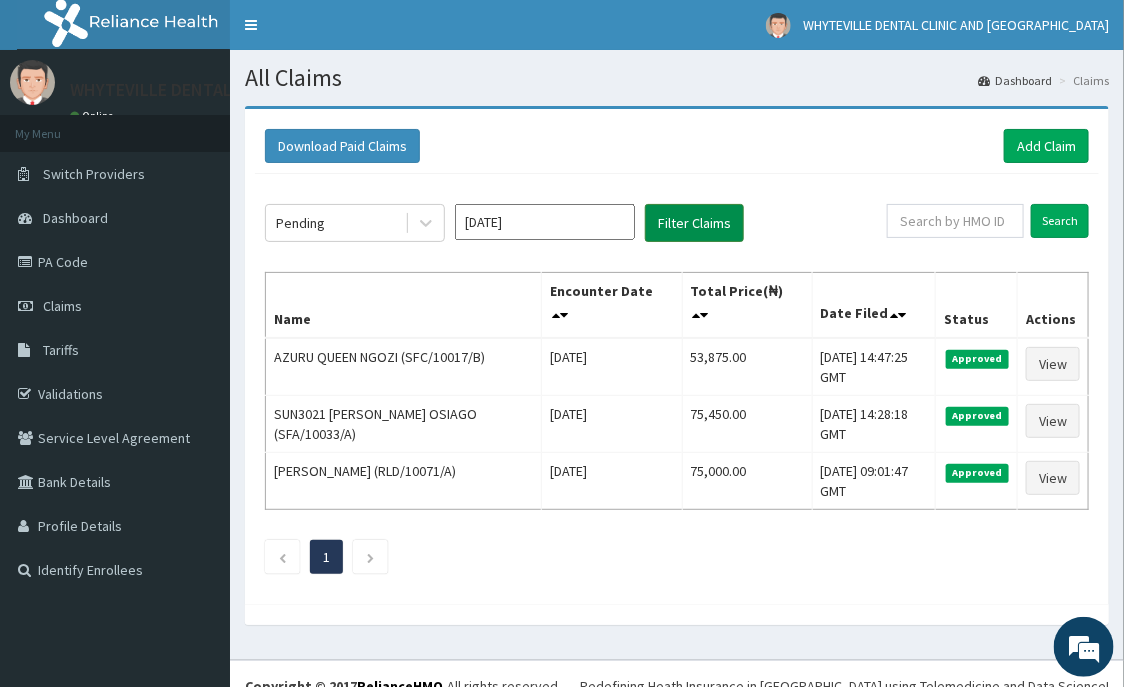 click on "Filter Claims" at bounding box center [694, 223] 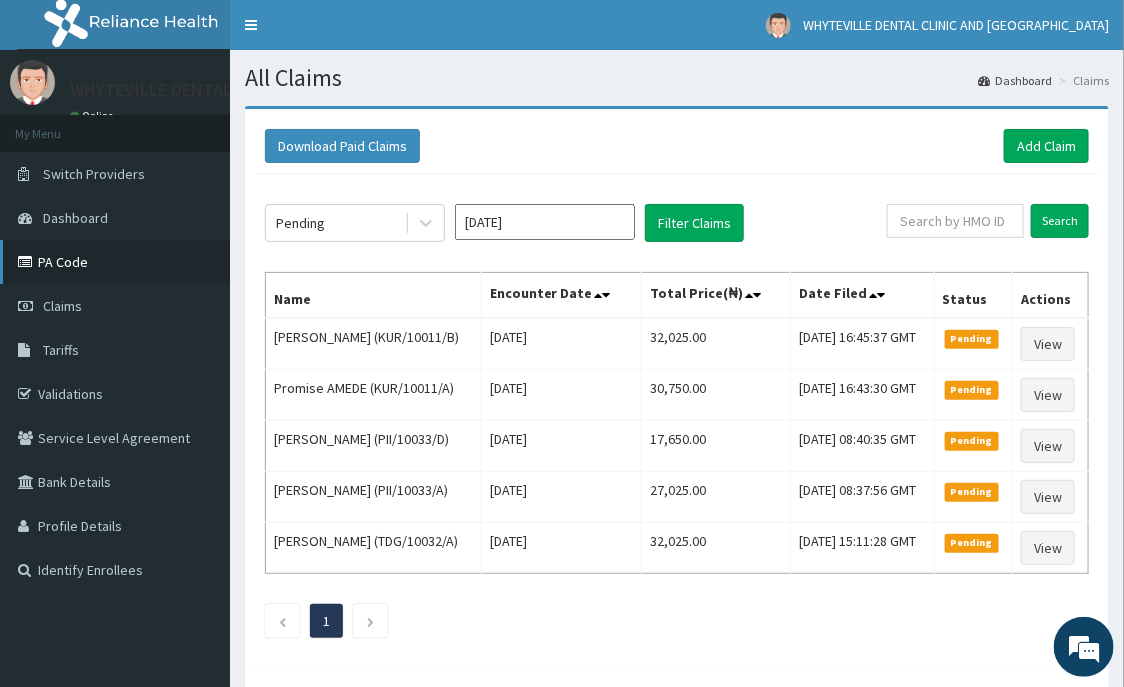 click on "PA Code" at bounding box center [115, 262] 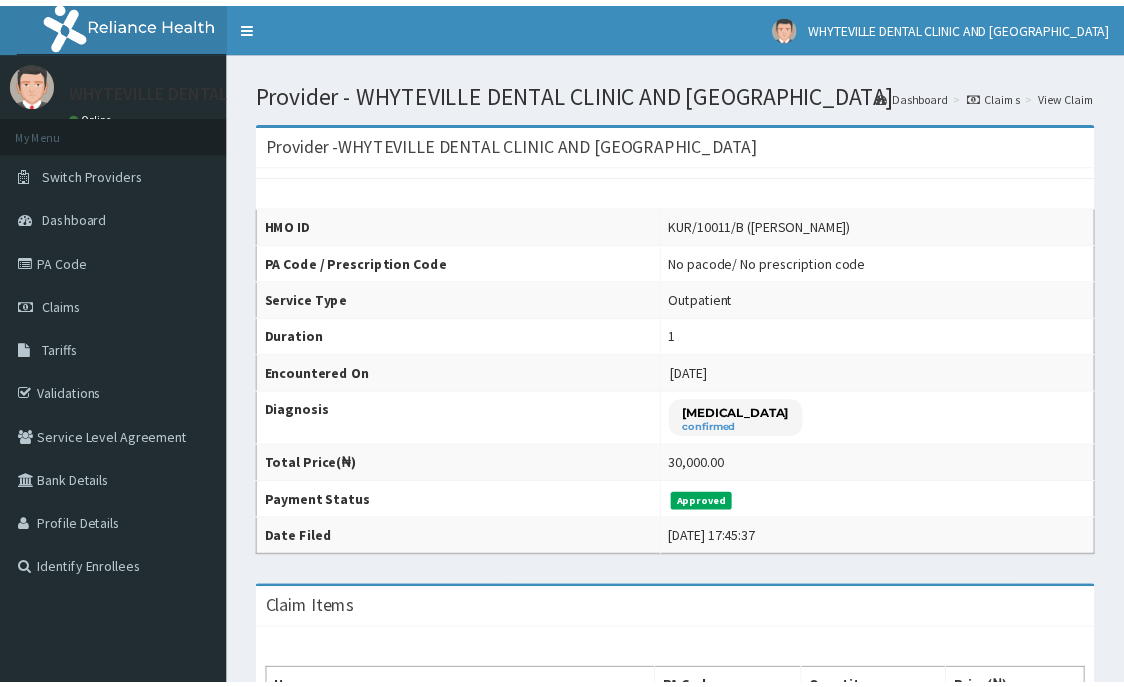 scroll, scrollTop: 0, scrollLeft: 0, axis: both 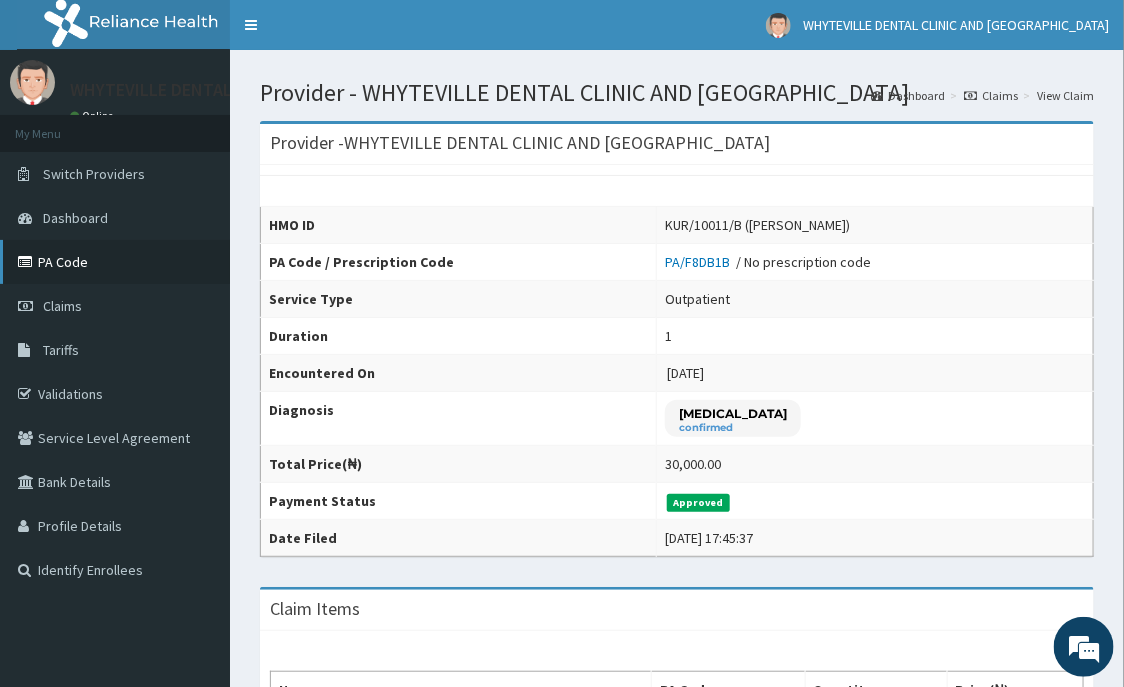 click on "PA Code" at bounding box center (115, 262) 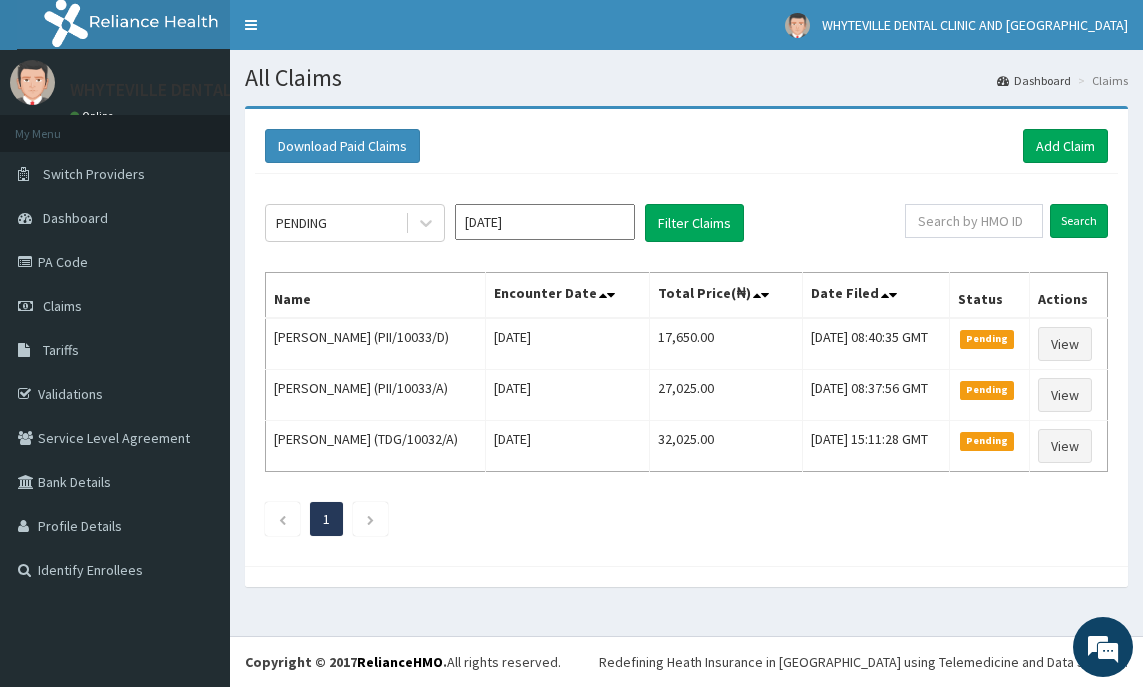 scroll, scrollTop: 0, scrollLeft: 0, axis: both 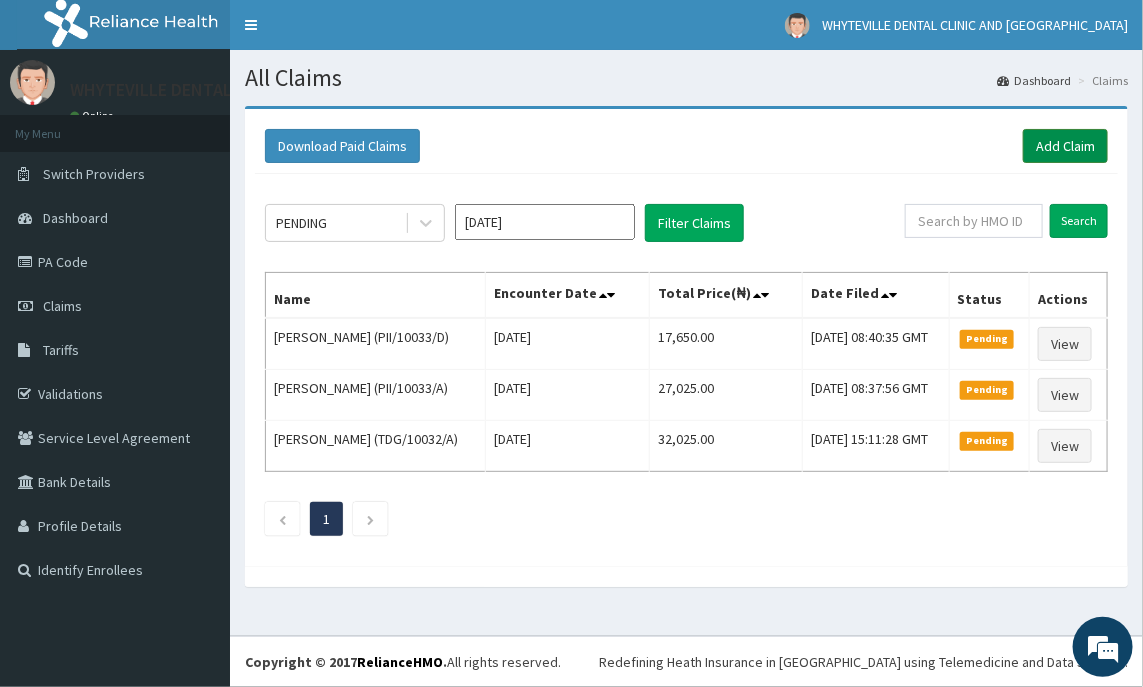 click on "Add Claim" at bounding box center [1065, 146] 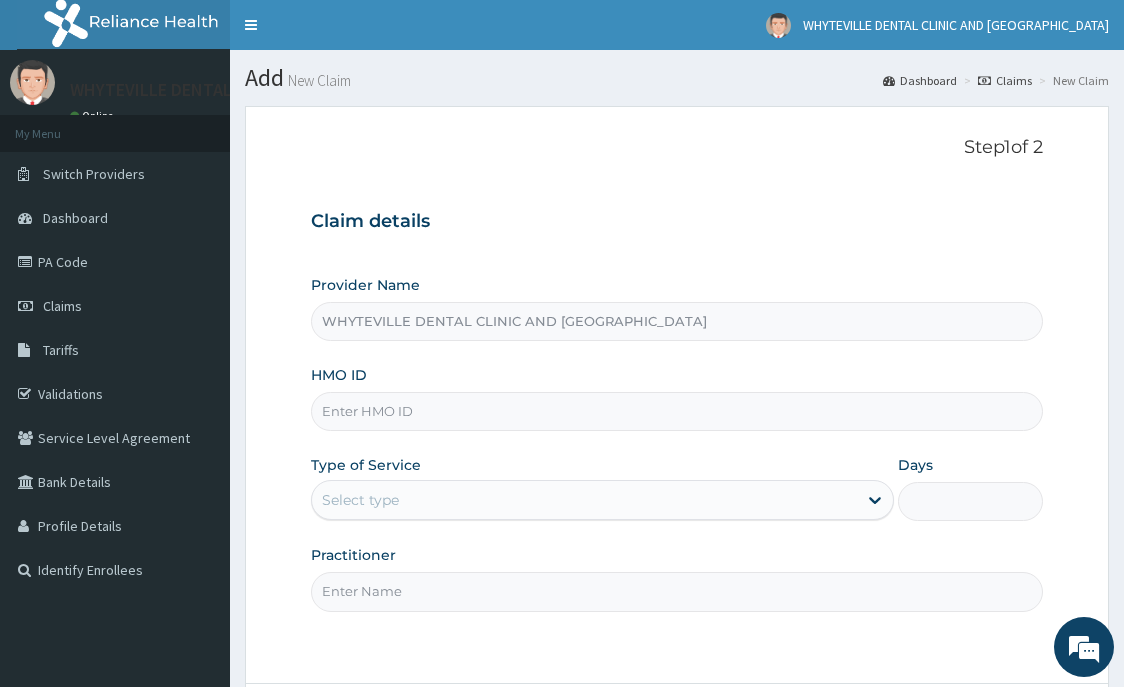 type on "WHYTEVILLE DENTAL CLINIC AND [GEOGRAPHIC_DATA]" 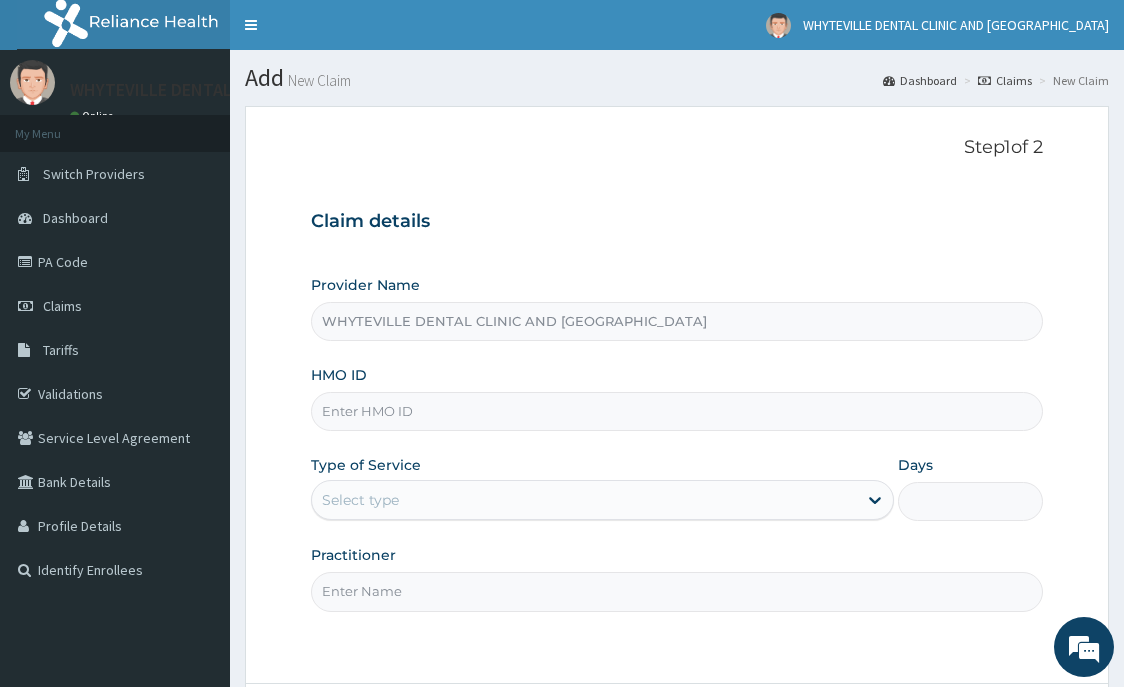 scroll, scrollTop: 0, scrollLeft: 0, axis: both 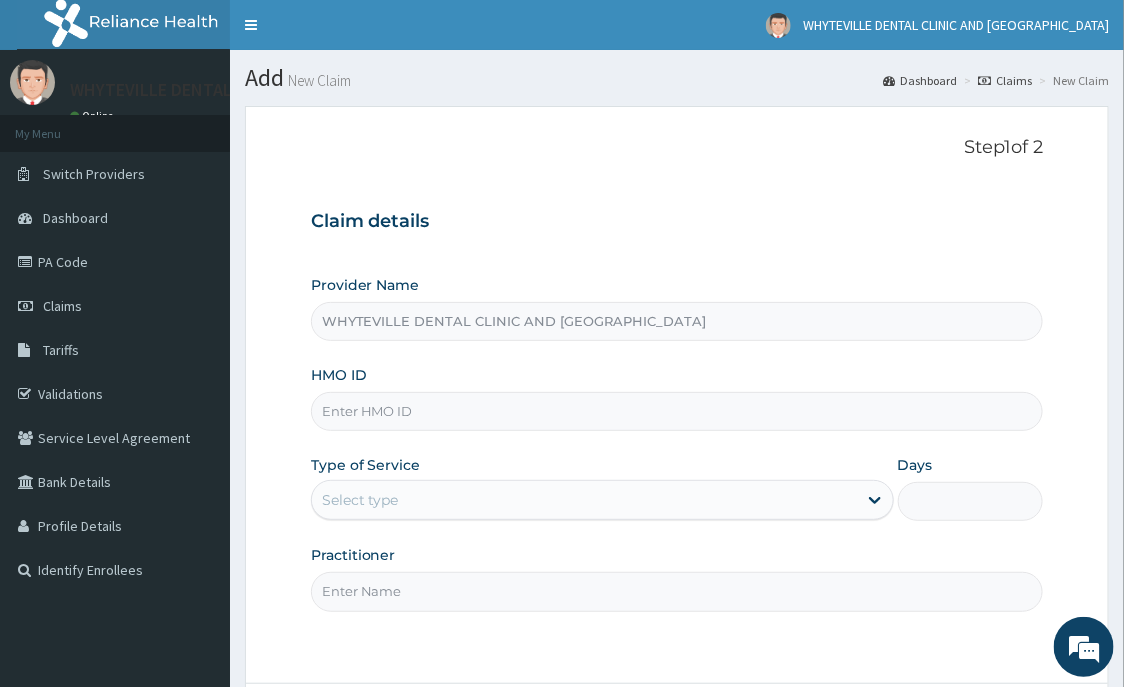 click on "HMO ID" at bounding box center (677, 411) 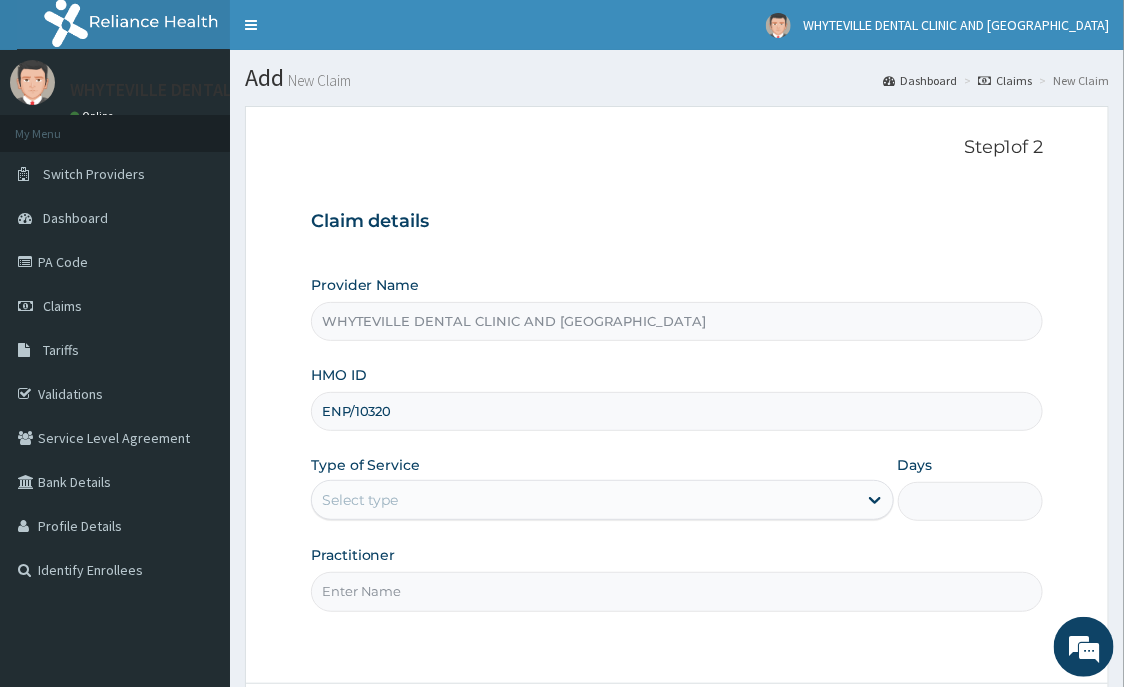 scroll, scrollTop: 0, scrollLeft: 0, axis: both 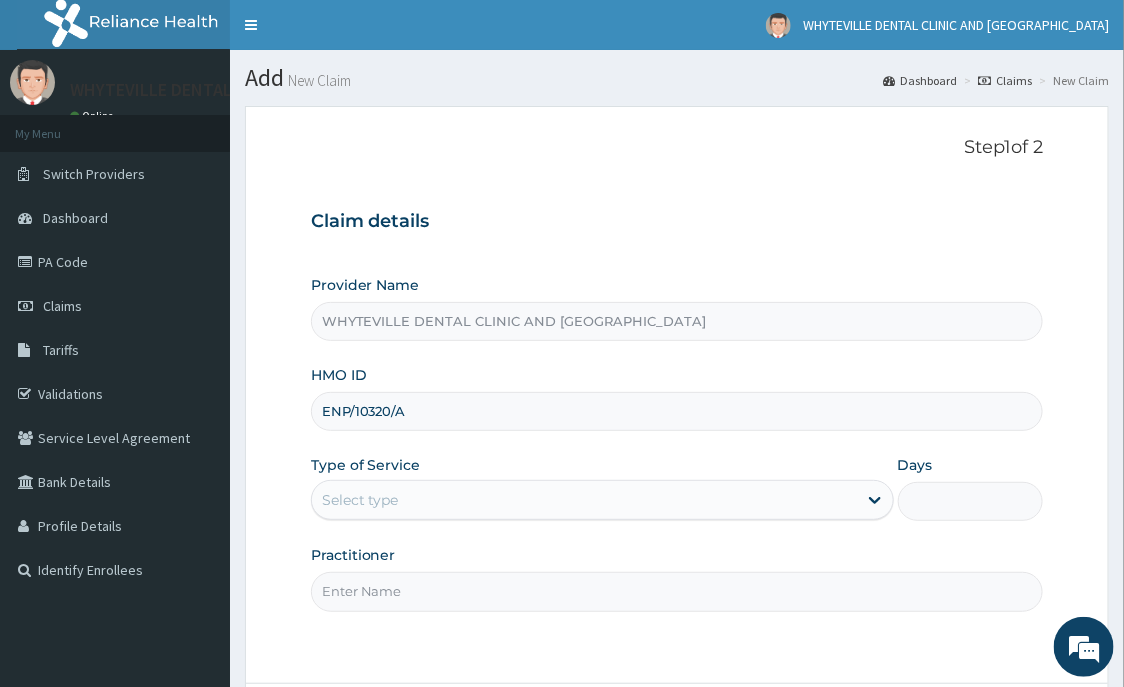 type on "ENP/10320/A" 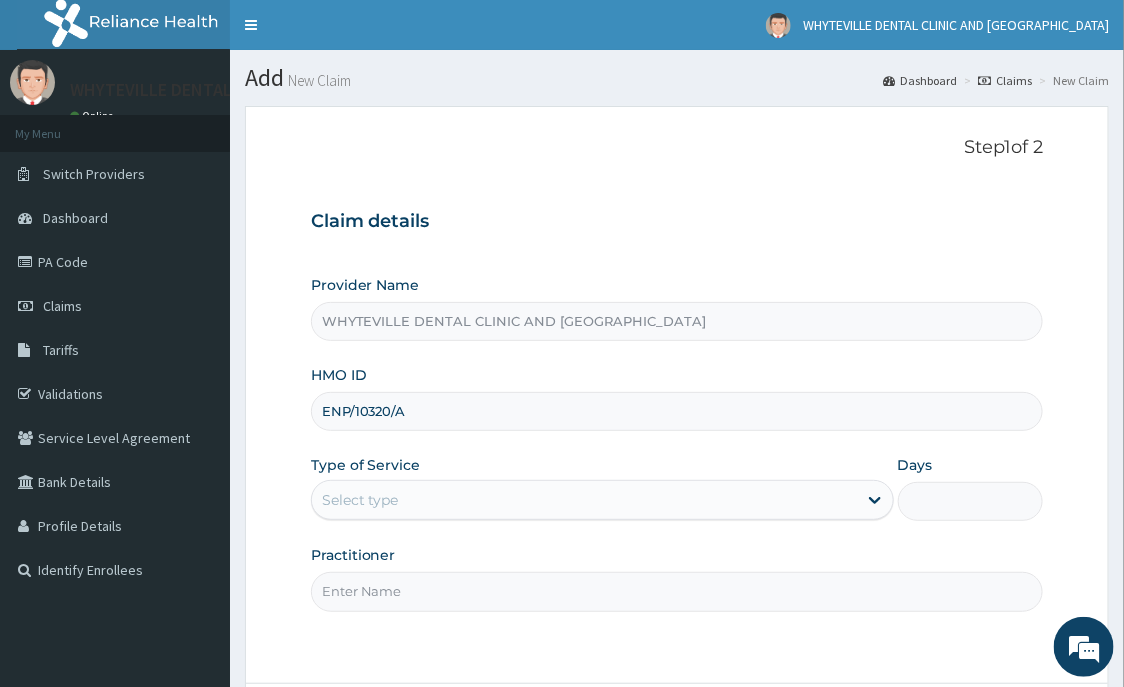 click on "Practitioner" at bounding box center (677, 591) 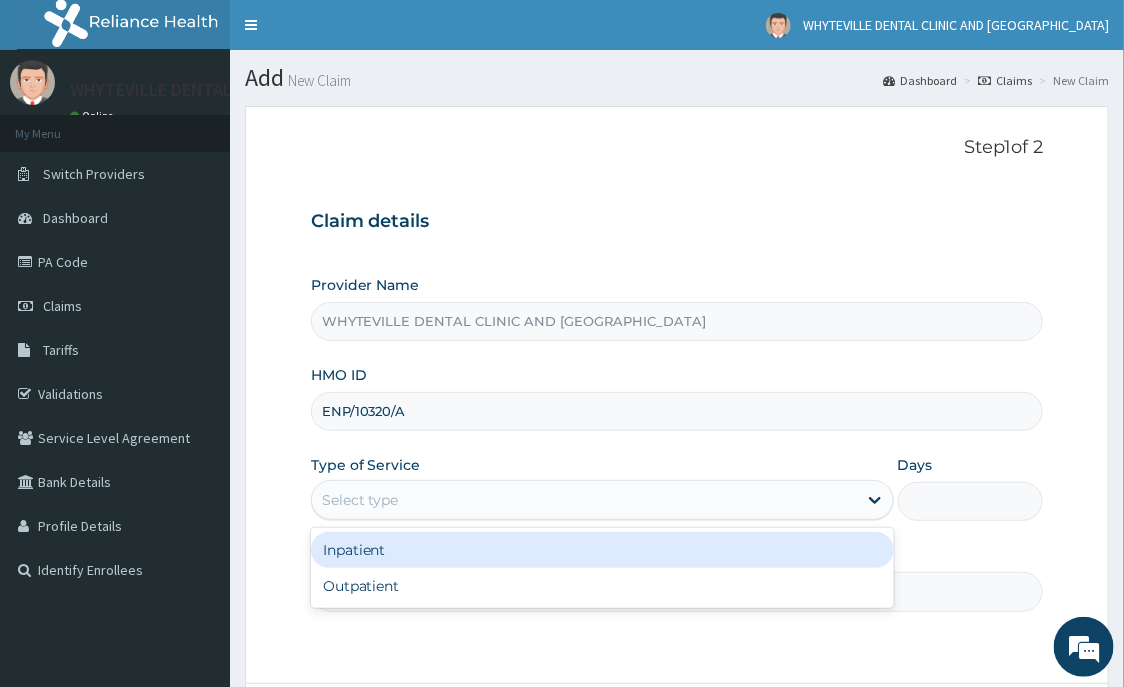 click on "Select type" at bounding box center (584, 500) 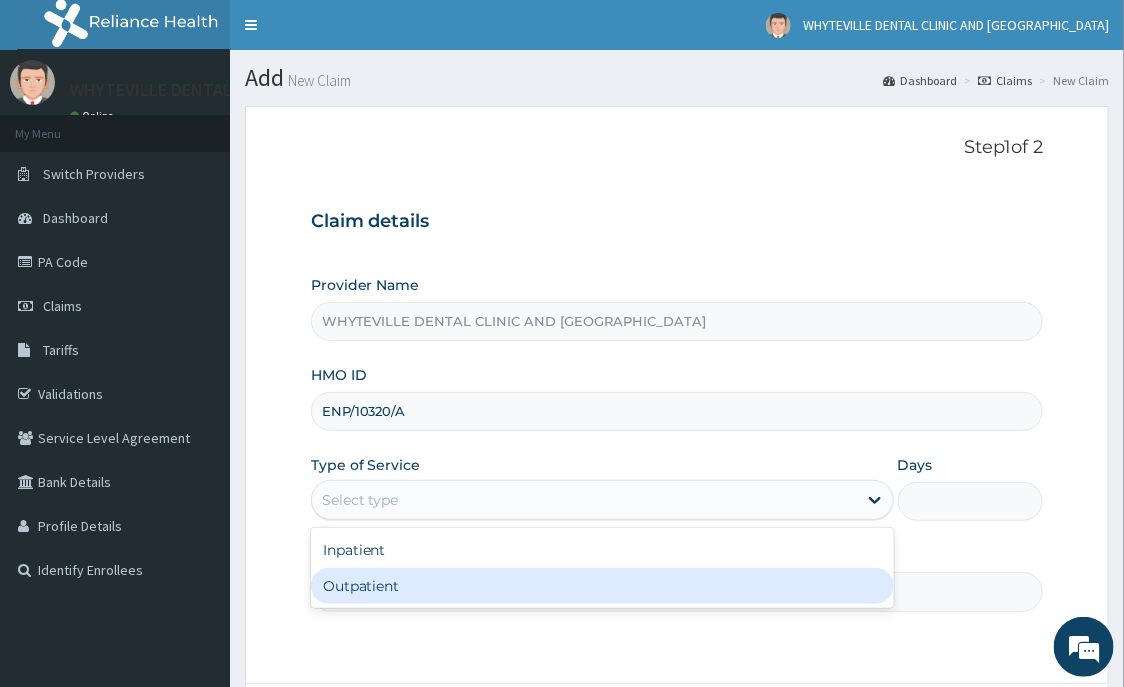 click on "Outpatient" at bounding box center (602, 586) 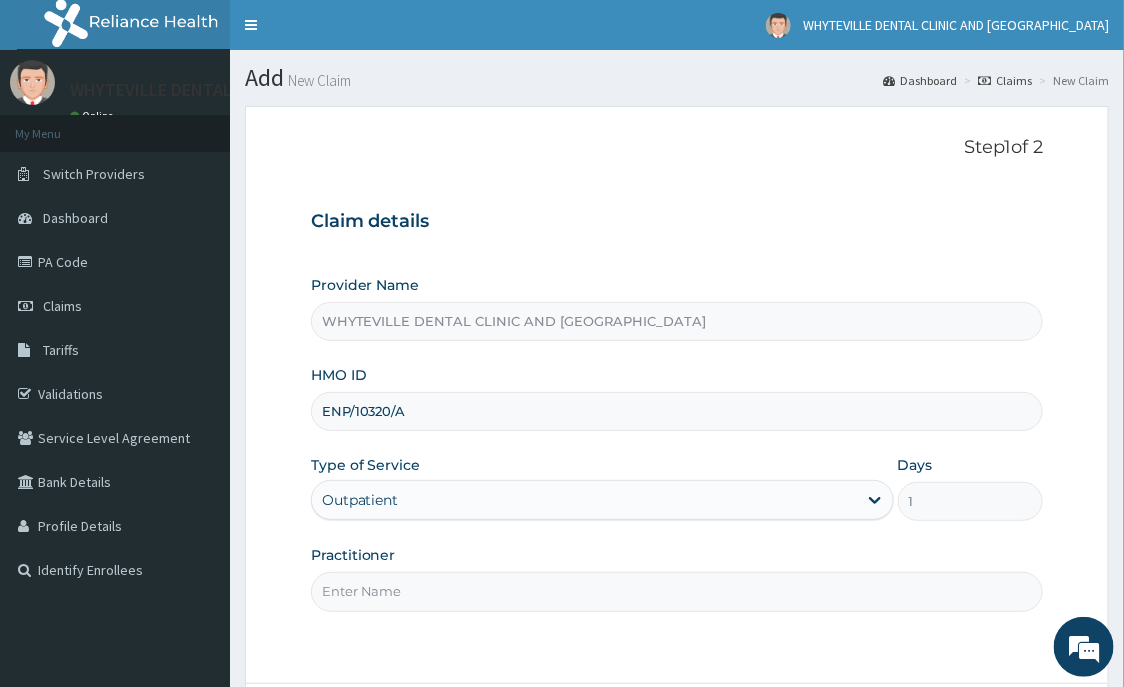 click on "Practitioner" at bounding box center [677, 591] 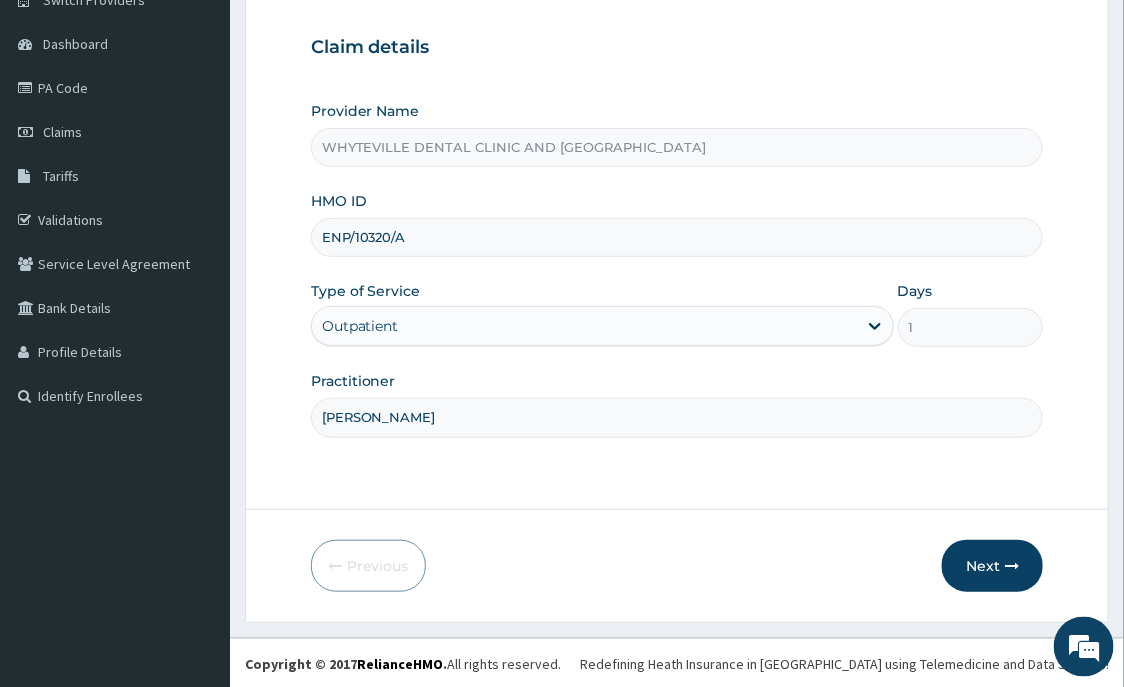 scroll, scrollTop: 176, scrollLeft: 0, axis: vertical 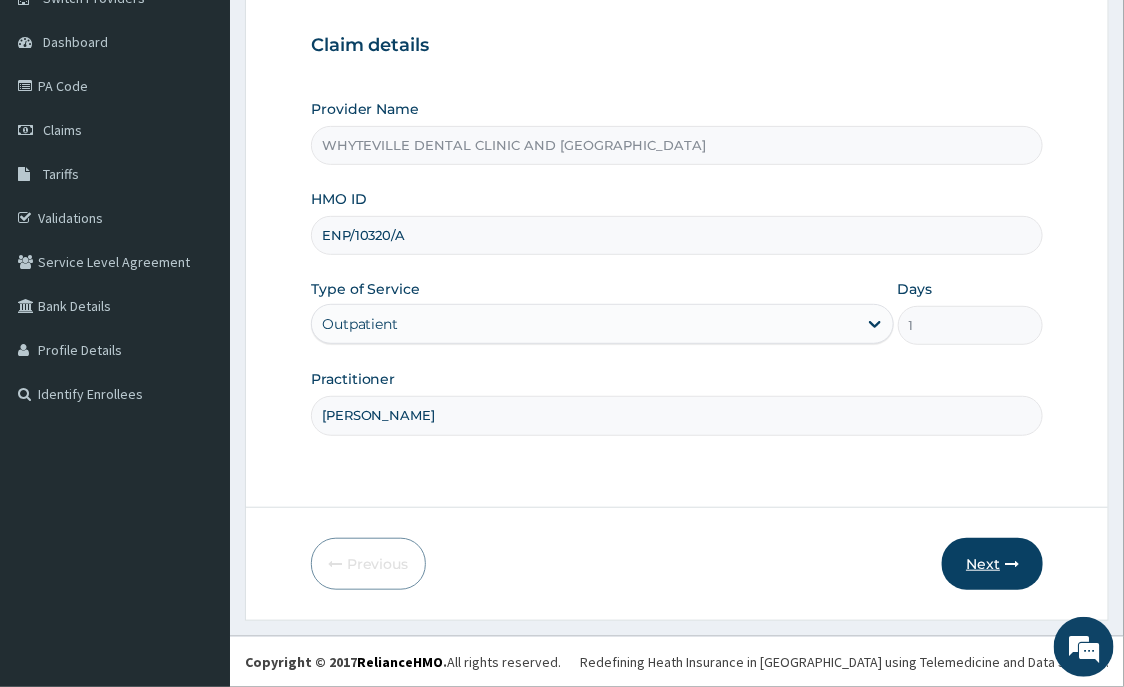 type on "OJO WILSON" 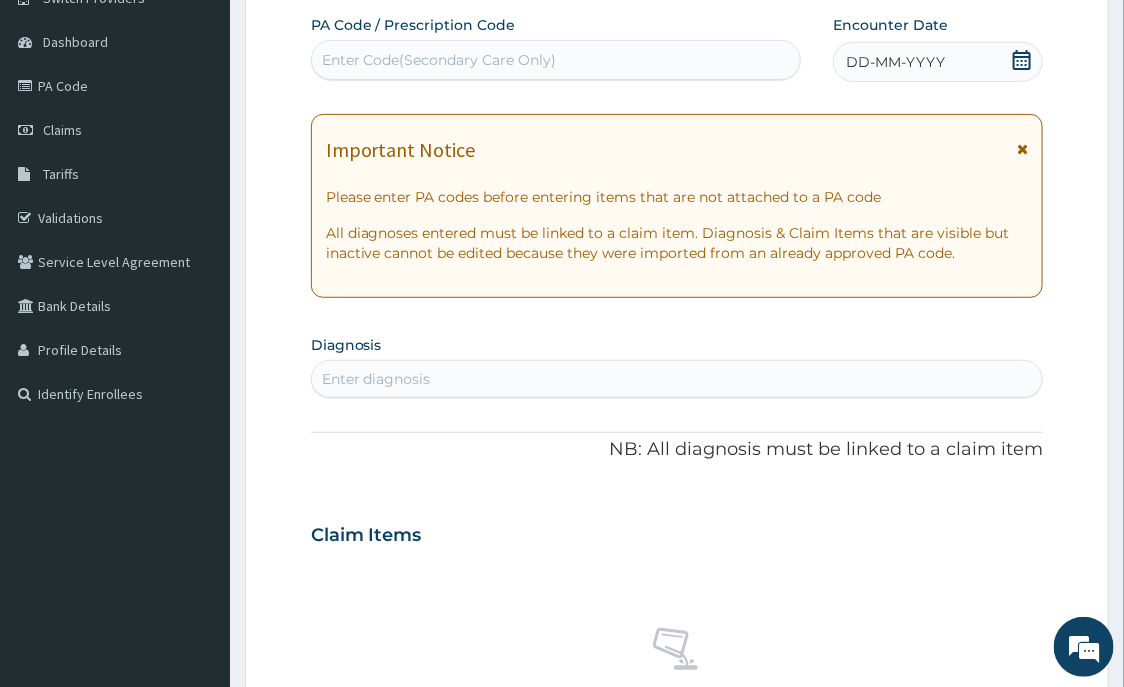 click on "Enter Code(Secondary Care Only)" at bounding box center (439, 60) 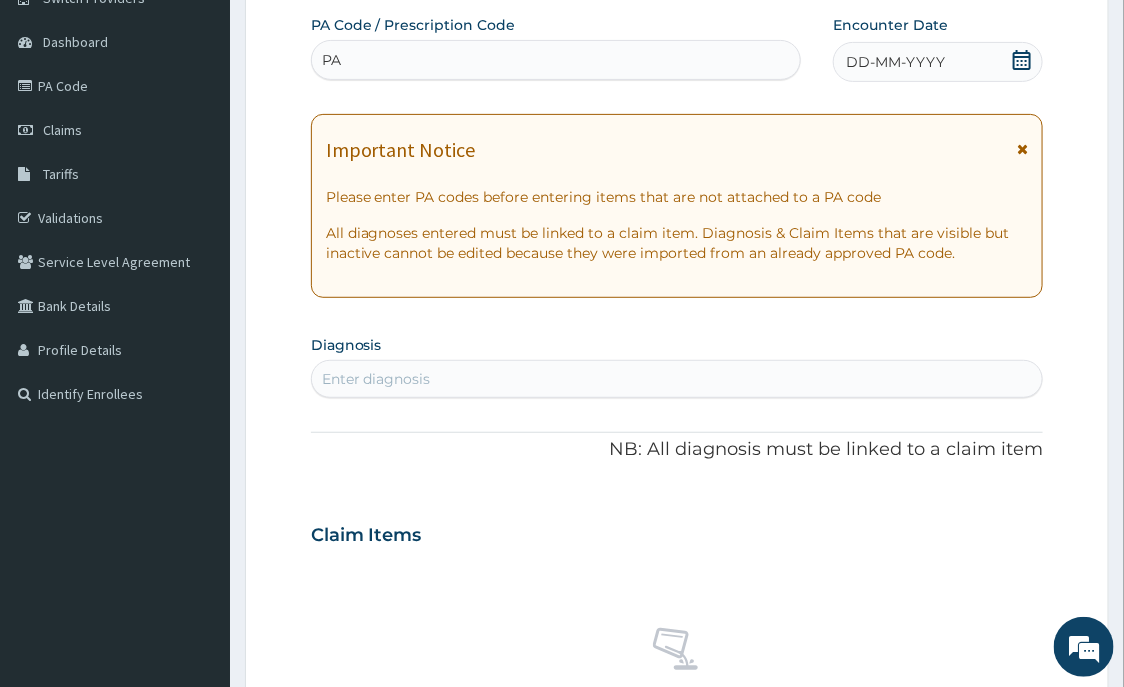 type on "PA" 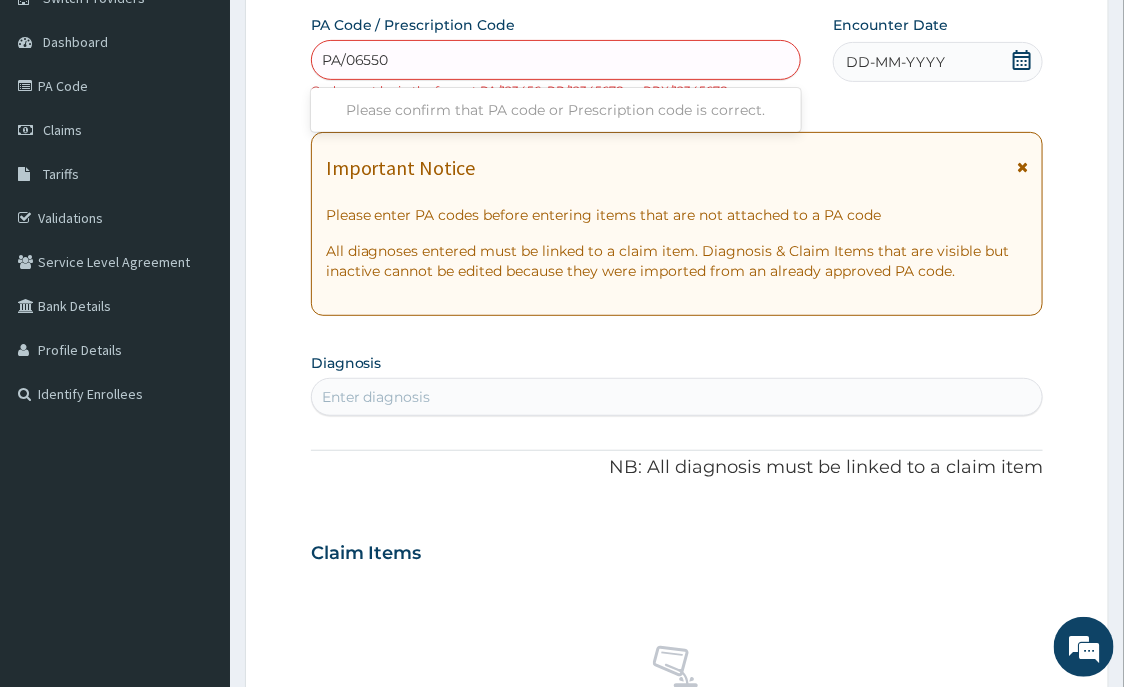 type on "PA/065501" 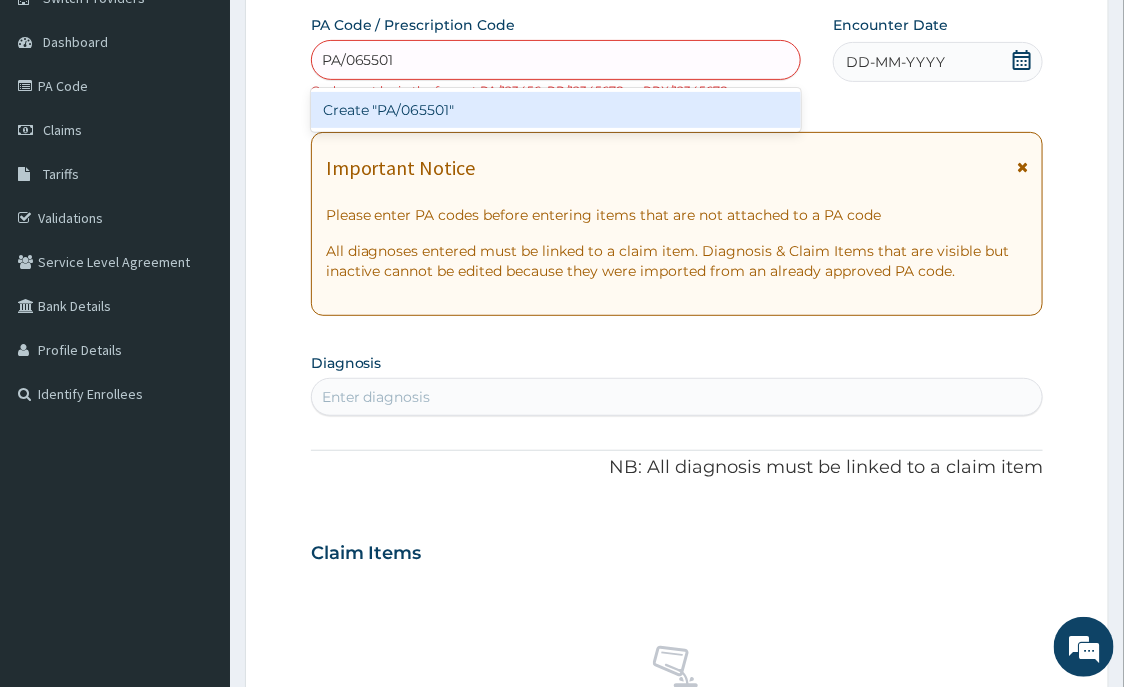 click on "Create "PA/065501"" at bounding box center (556, 110) 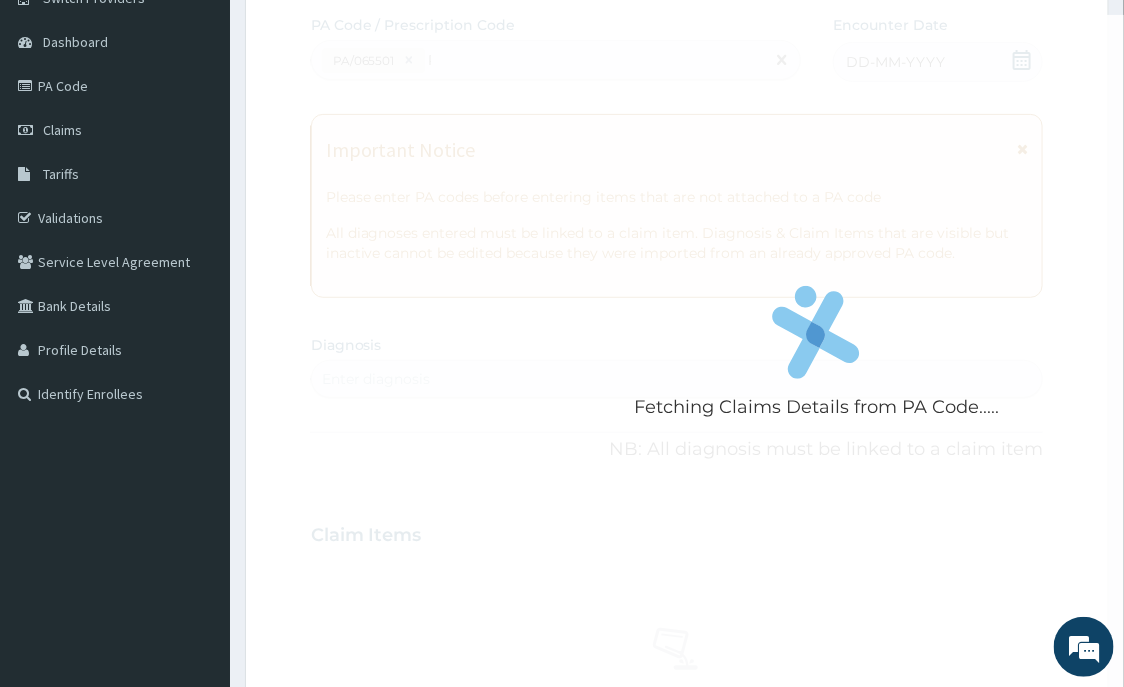type 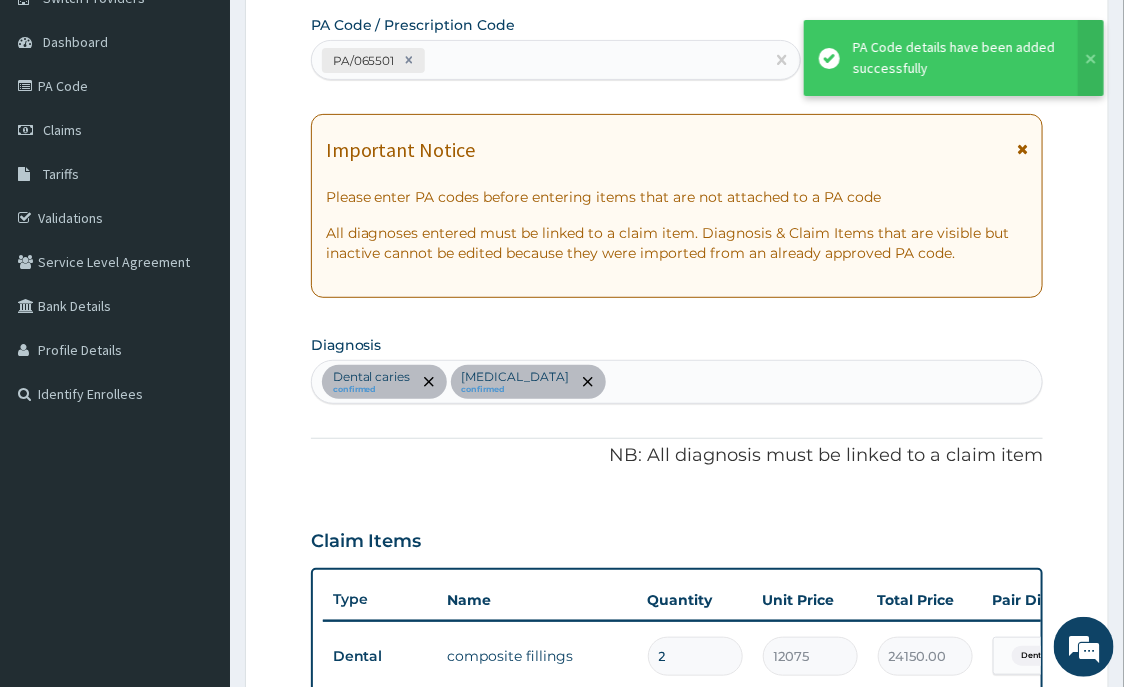 scroll, scrollTop: 694, scrollLeft: 0, axis: vertical 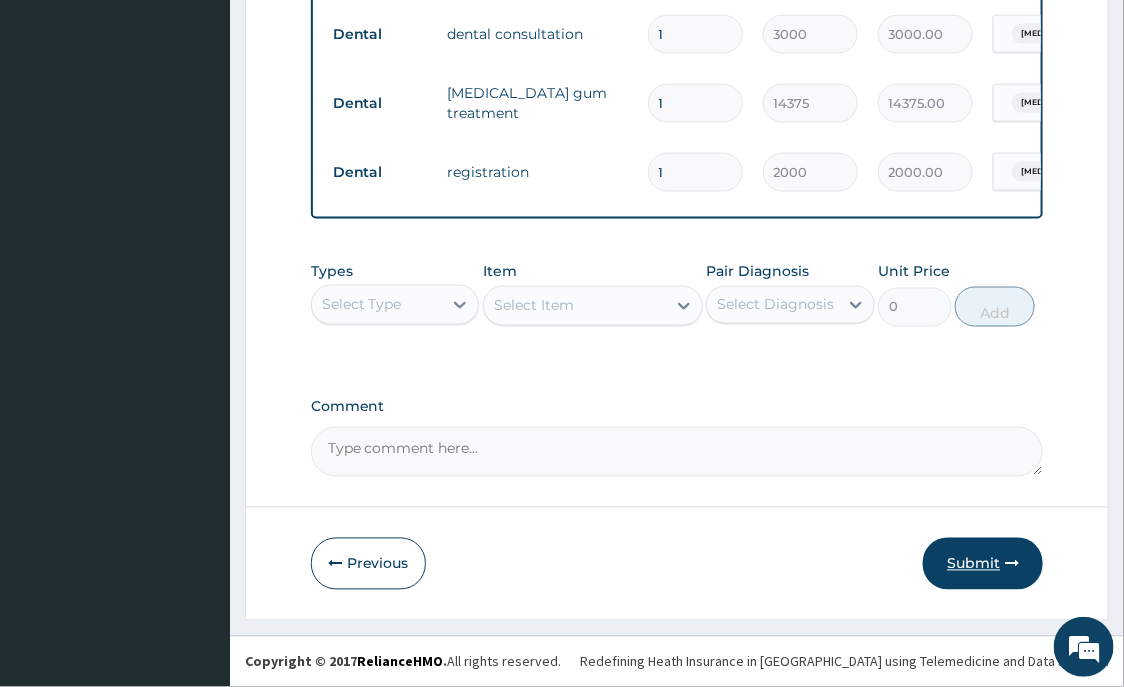 click on "Submit" at bounding box center (983, 564) 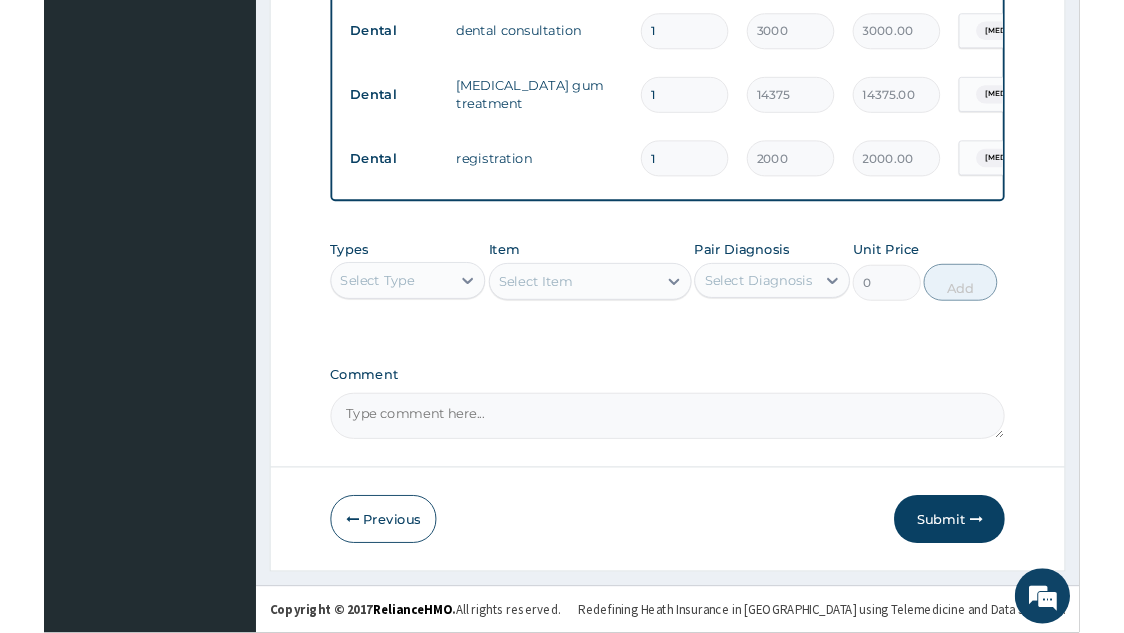 scroll, scrollTop: 69, scrollLeft: 0, axis: vertical 